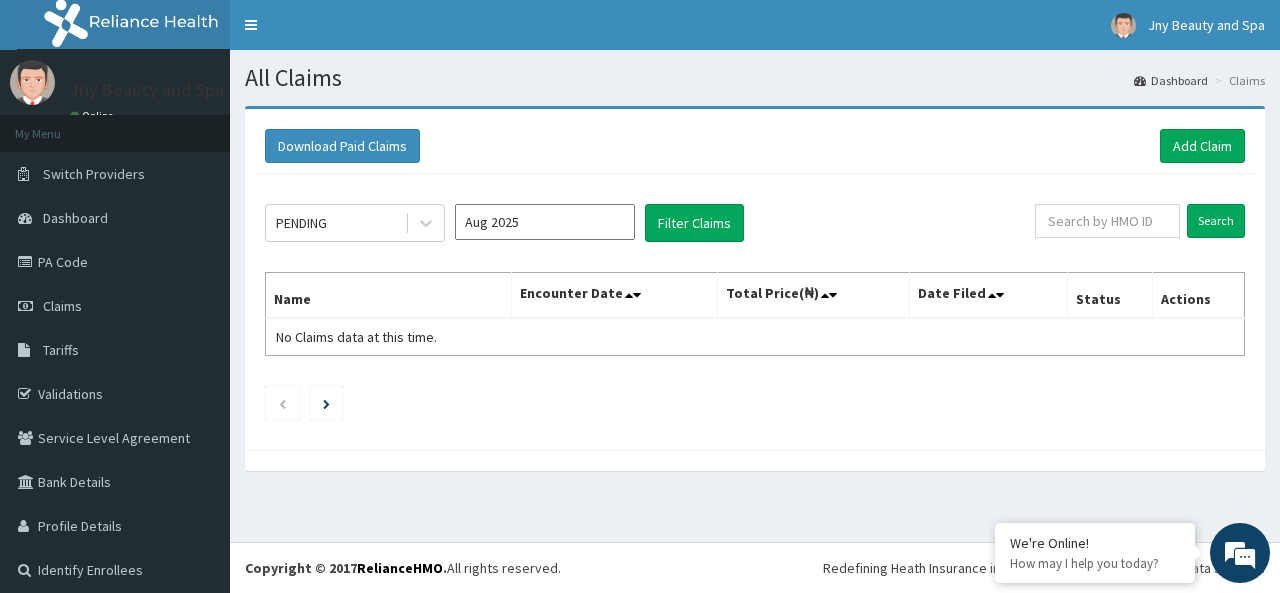 scroll, scrollTop: 0, scrollLeft: 0, axis: both 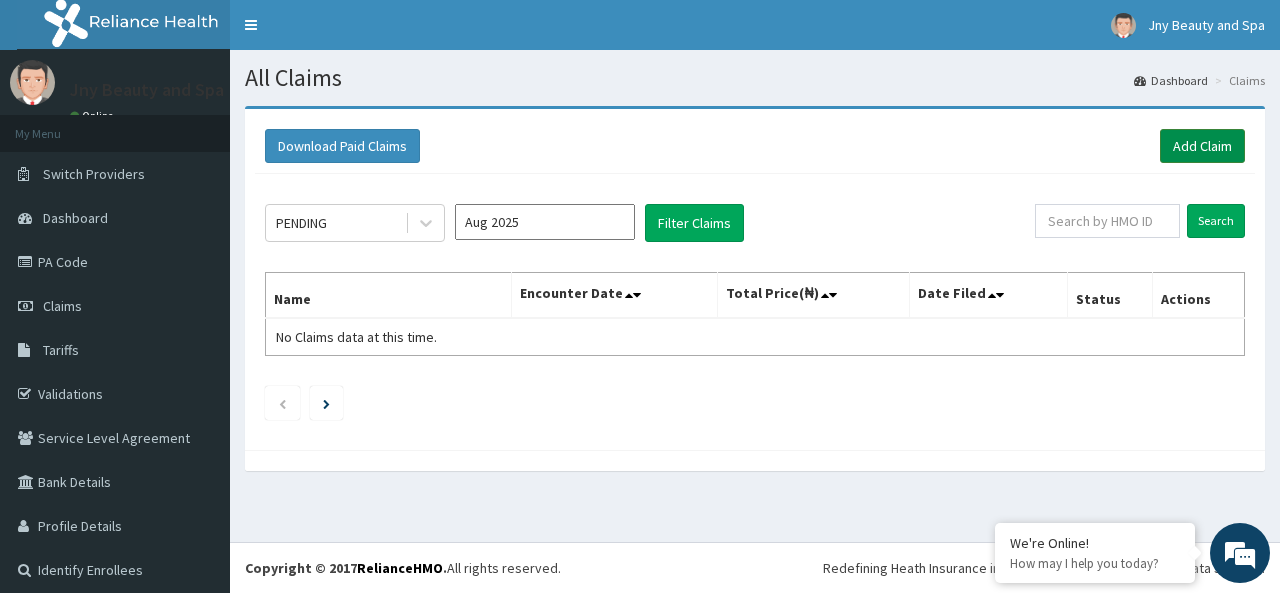 click on "Add Claim" at bounding box center (1202, 146) 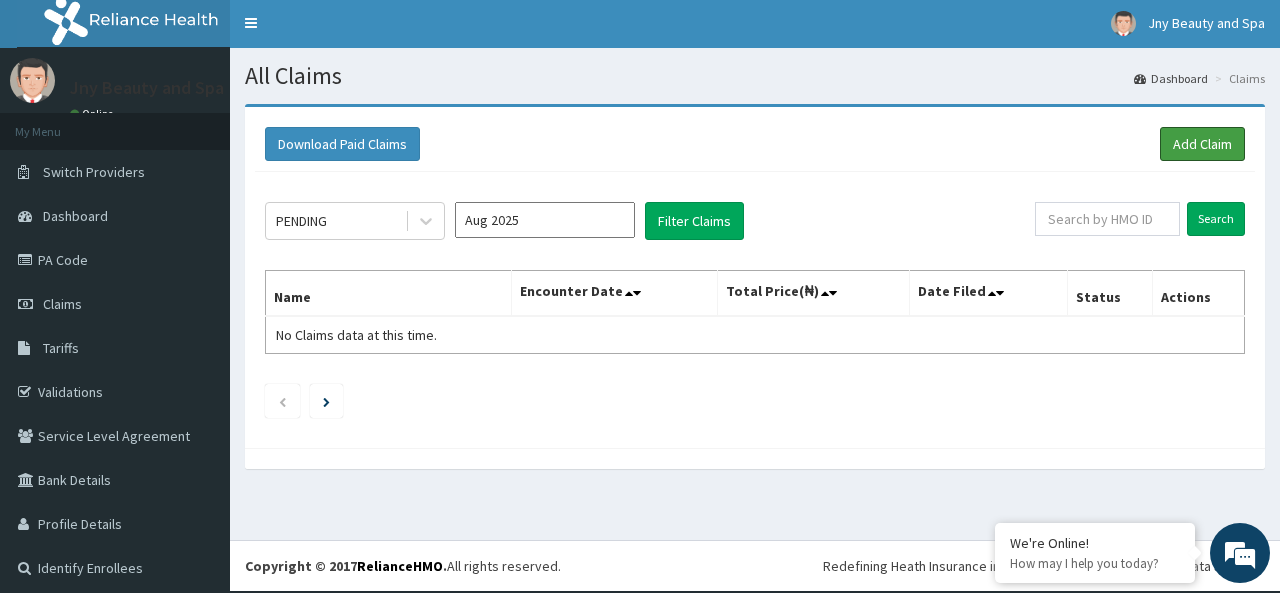 scroll, scrollTop: 0, scrollLeft: 0, axis: both 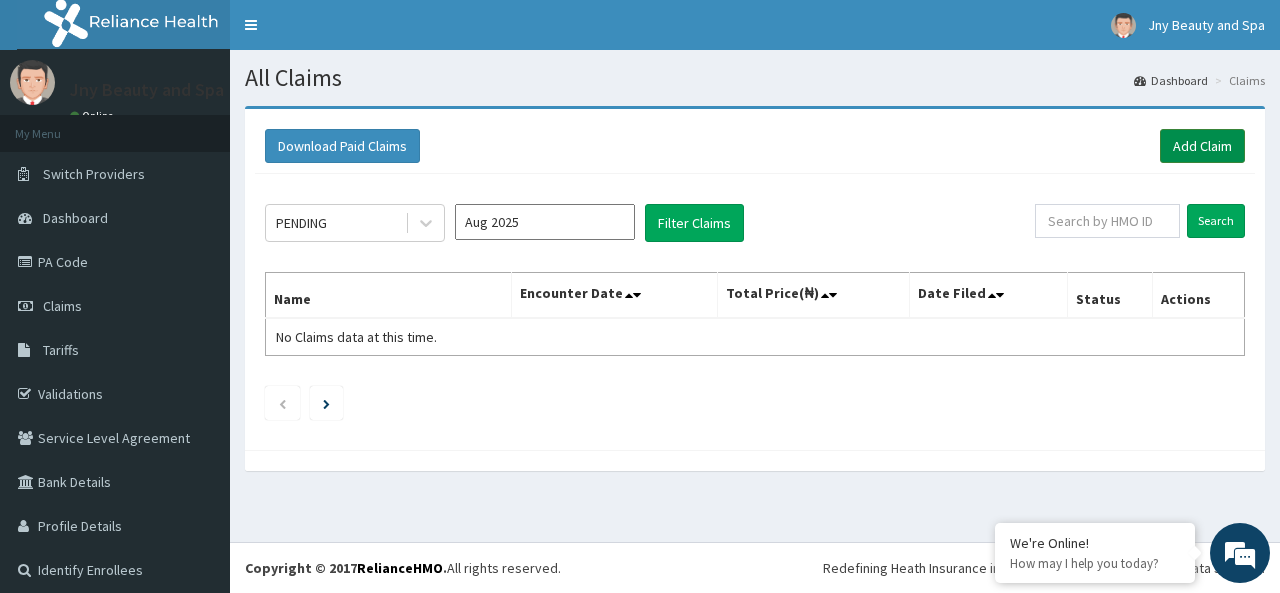 click on "Add Claim" at bounding box center (1202, 146) 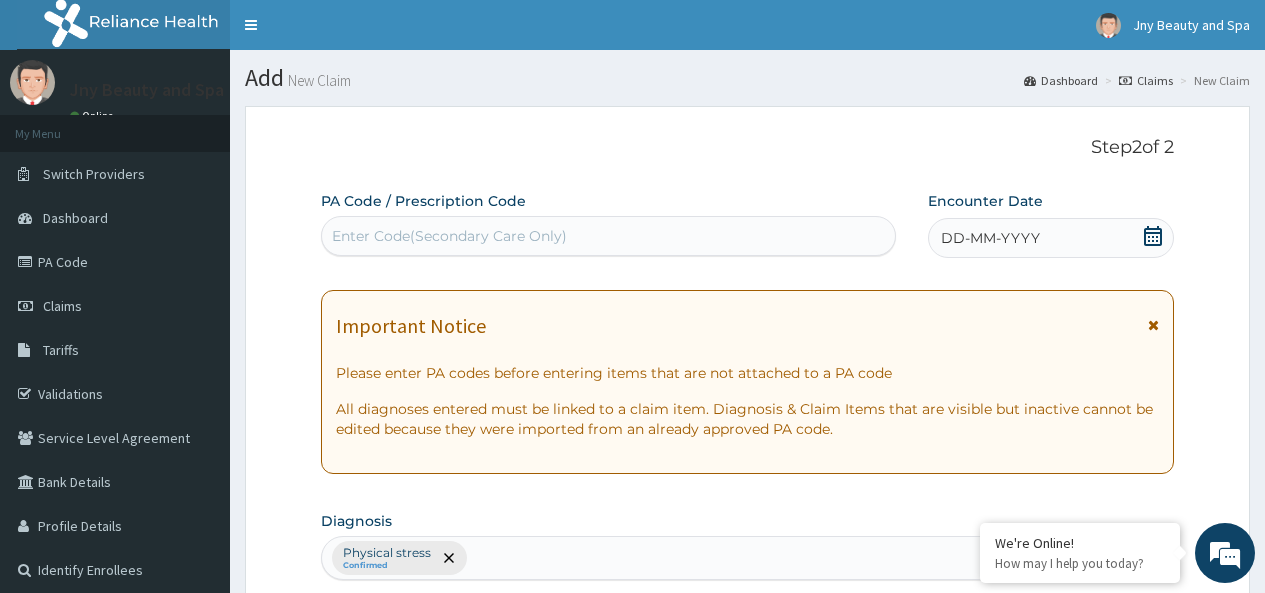 scroll, scrollTop: 0, scrollLeft: 0, axis: both 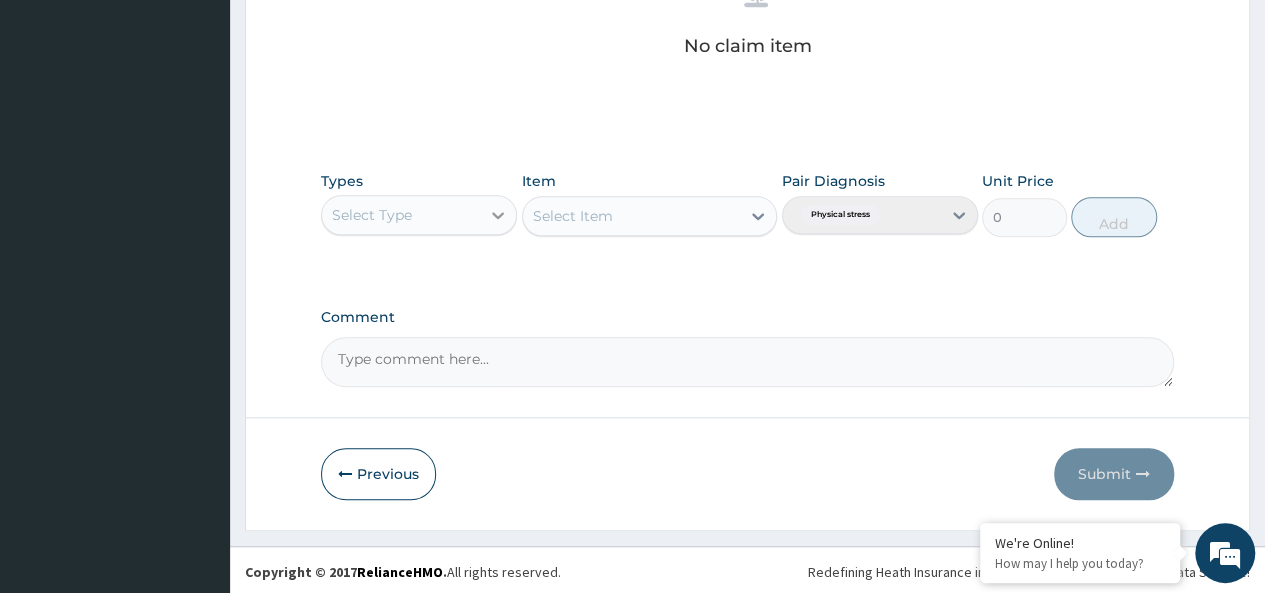 click 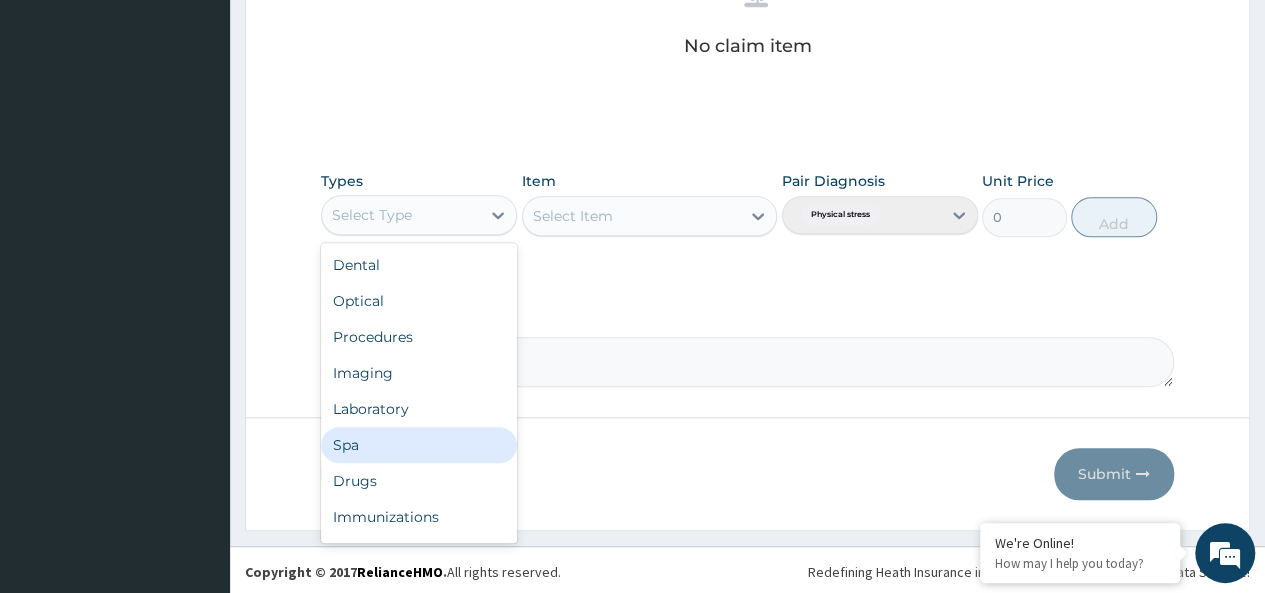 drag, startPoint x: 386, startPoint y: 437, endPoint x: 387, endPoint y: 426, distance: 11.045361 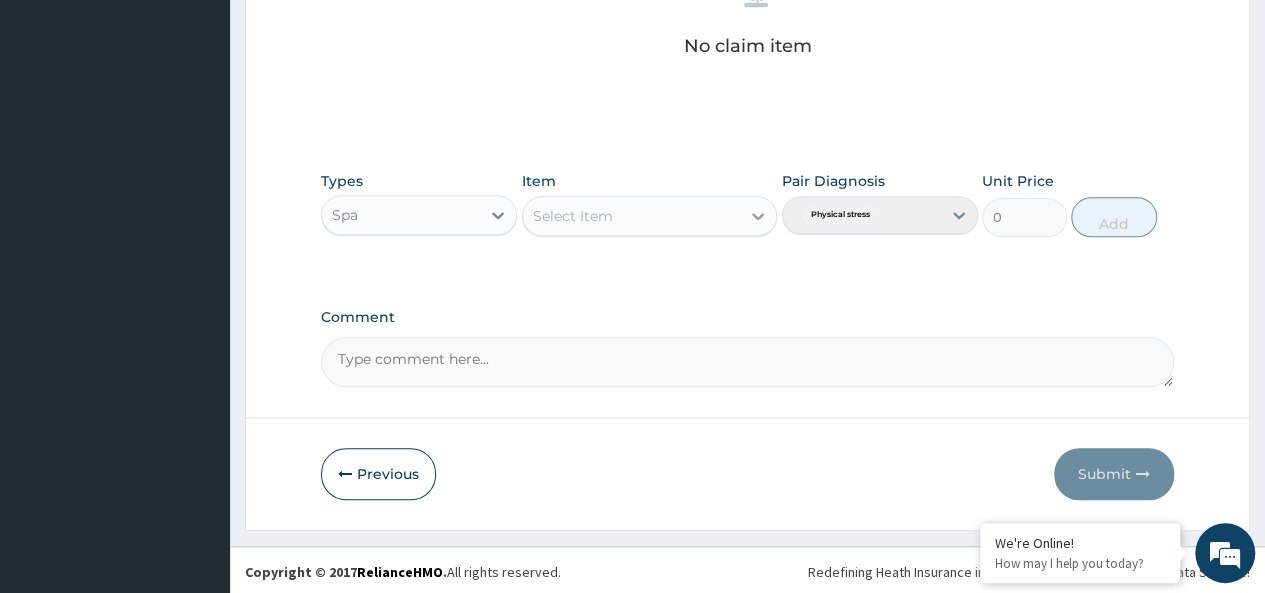 click 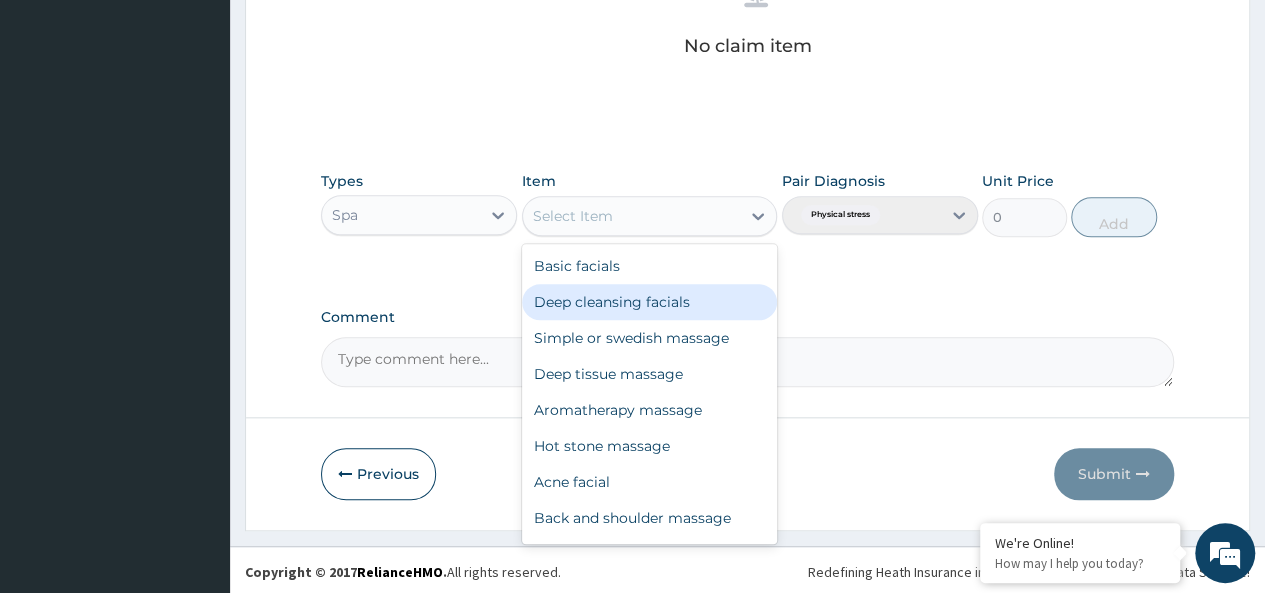 click on "Deep cleansing facials" at bounding box center [650, 302] 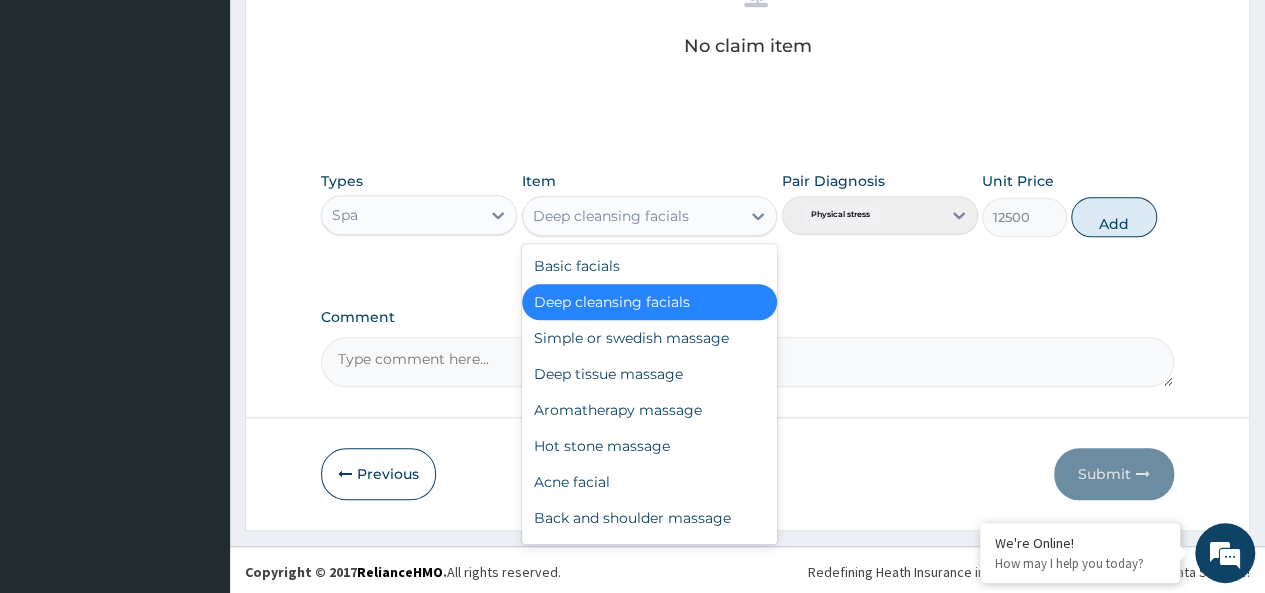 drag, startPoint x: 736, startPoint y: 212, endPoint x: 730, endPoint y: 233, distance: 21.84033 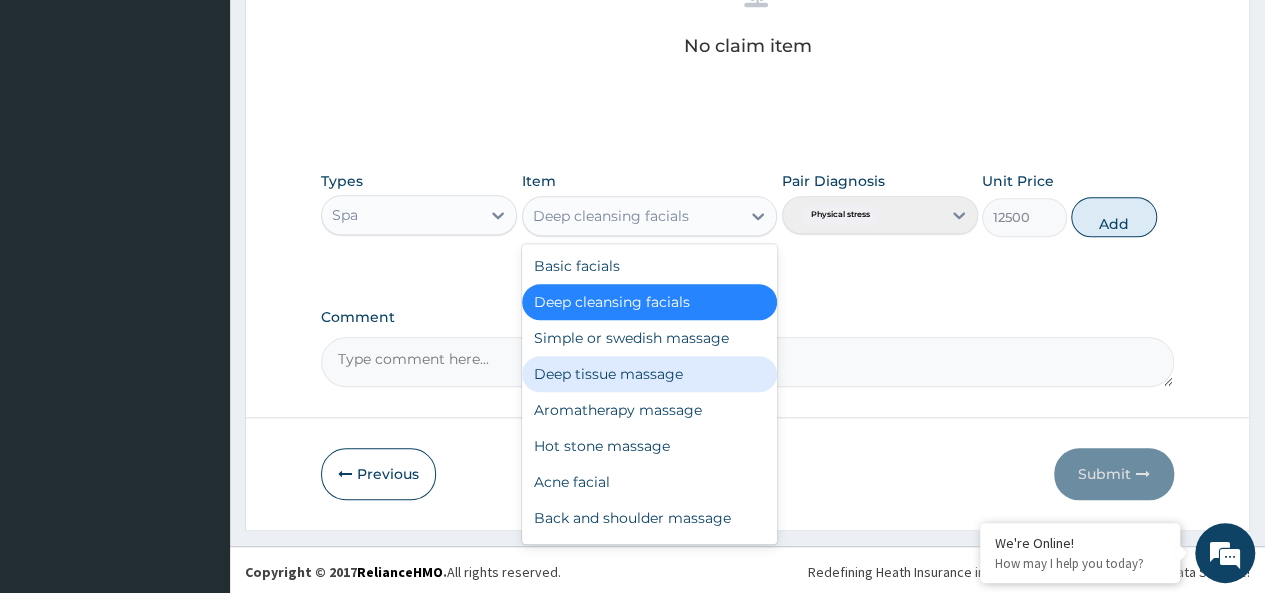 click on "Deep tissue massage" at bounding box center (650, 374) 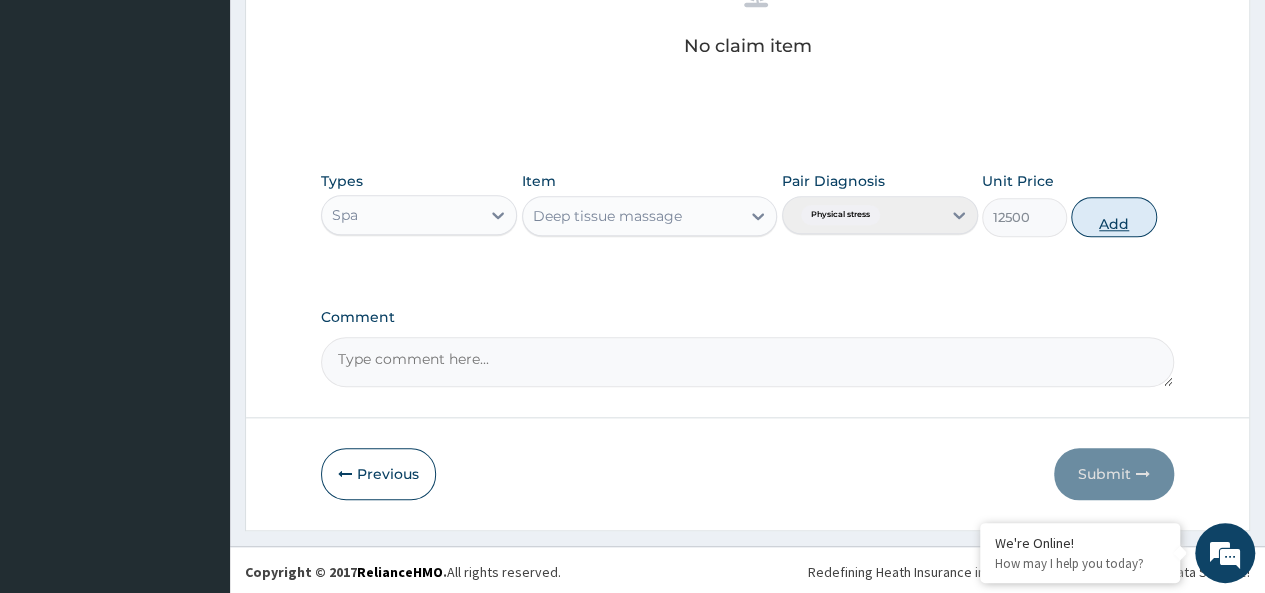 click on "Add" at bounding box center (1113, 217) 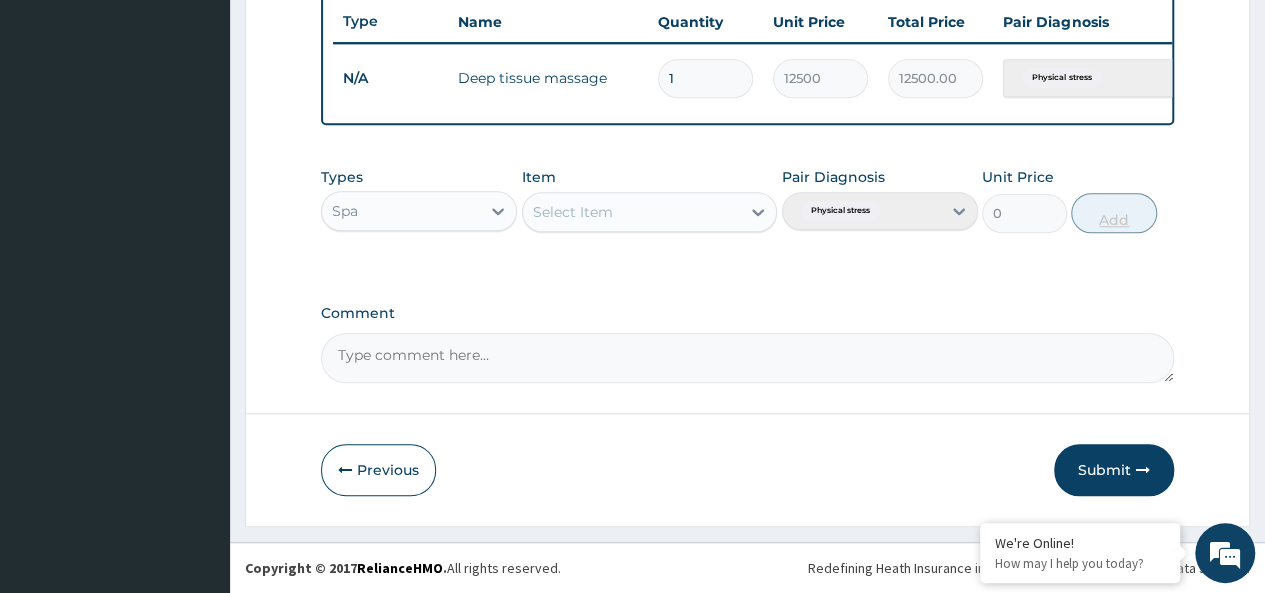scroll, scrollTop: 766, scrollLeft: 0, axis: vertical 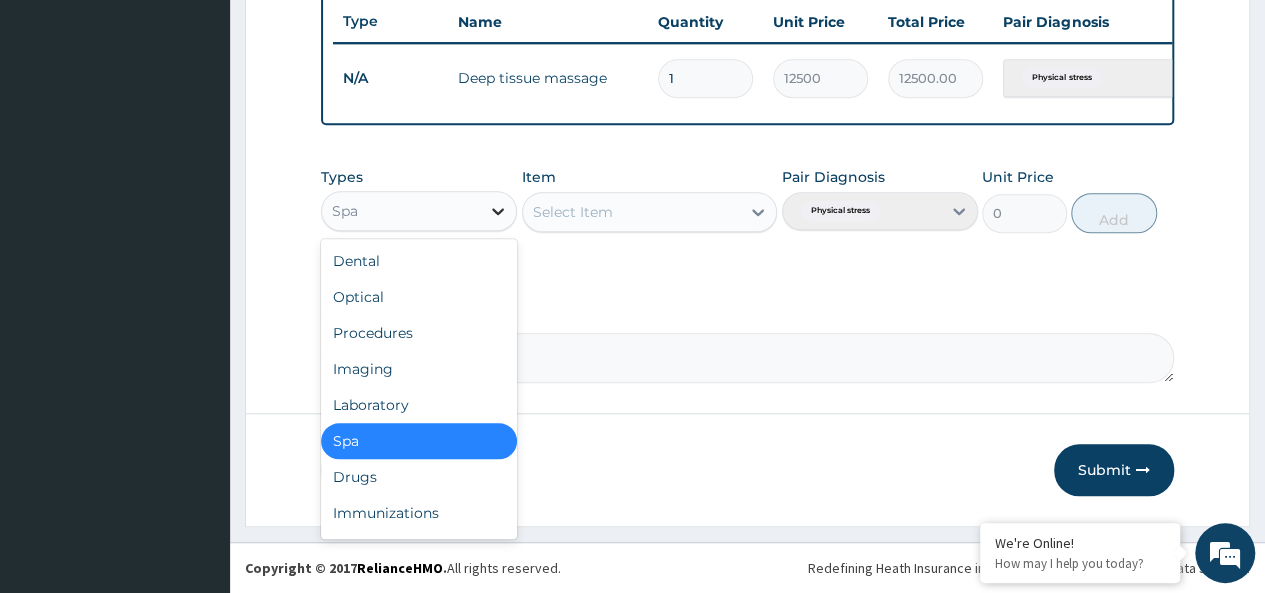 click 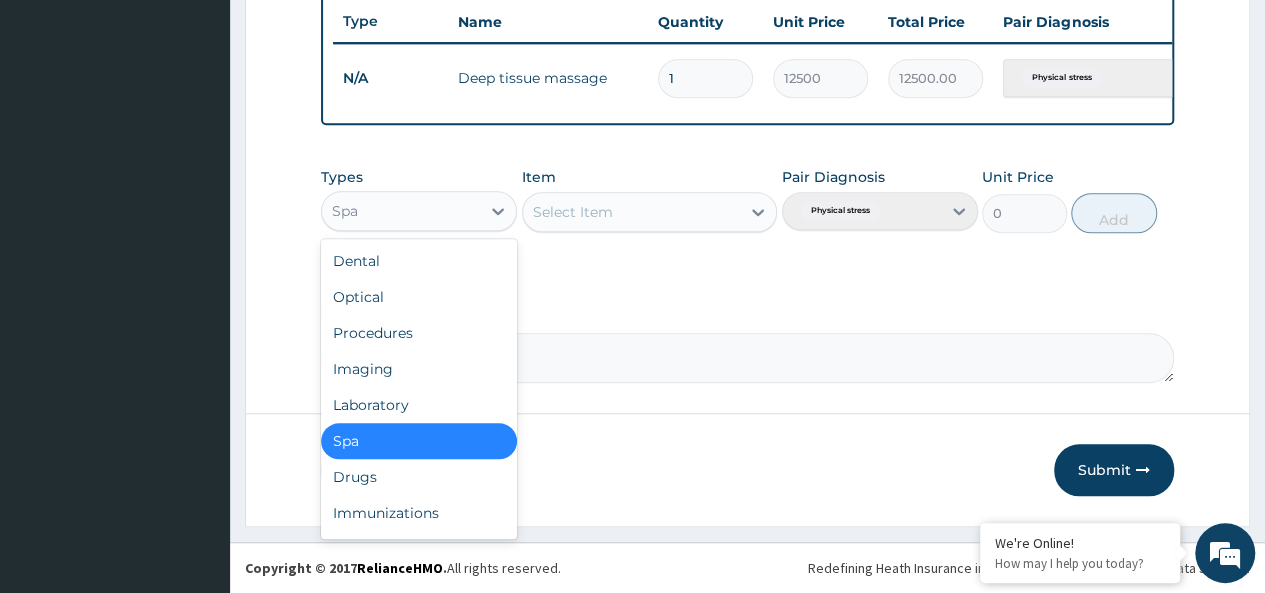 drag, startPoint x: 376, startPoint y: 441, endPoint x: 382, endPoint y: 430, distance: 12.529964 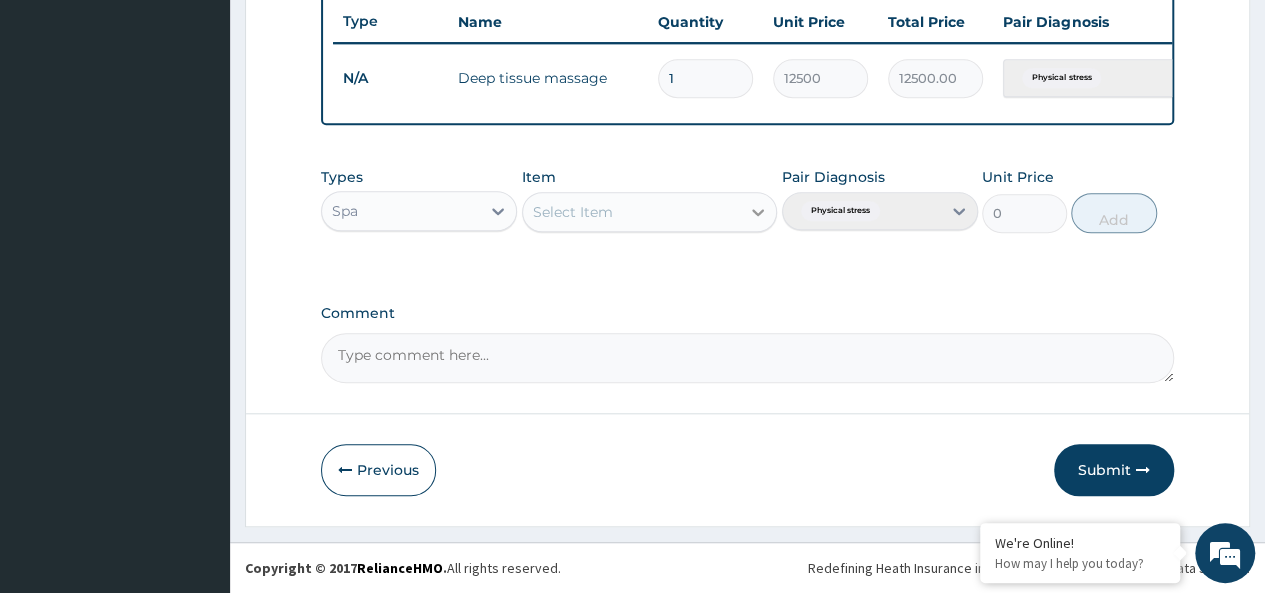 click 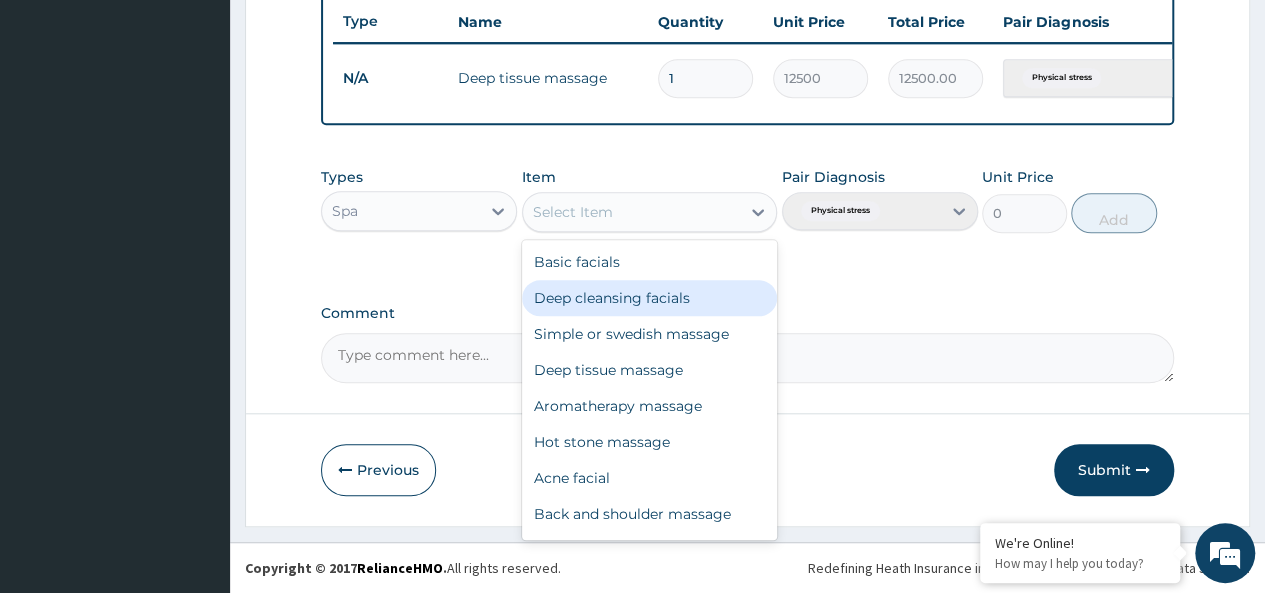 click on "Deep cleansing facials" at bounding box center (650, 298) 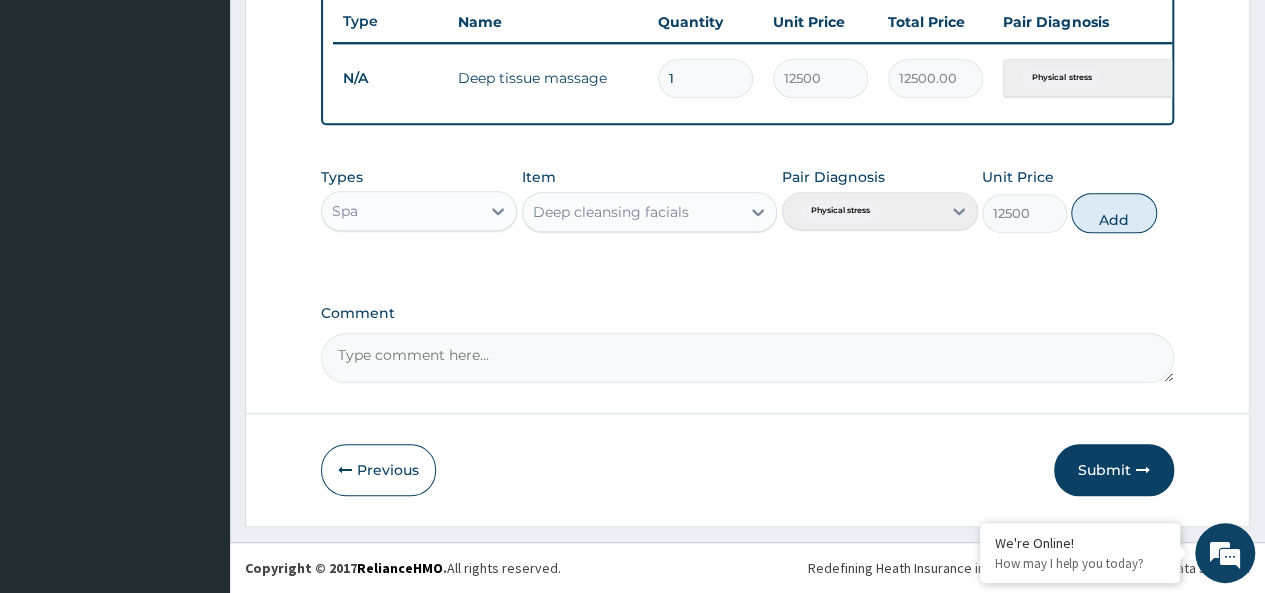 click on "Add" at bounding box center [1113, 213] 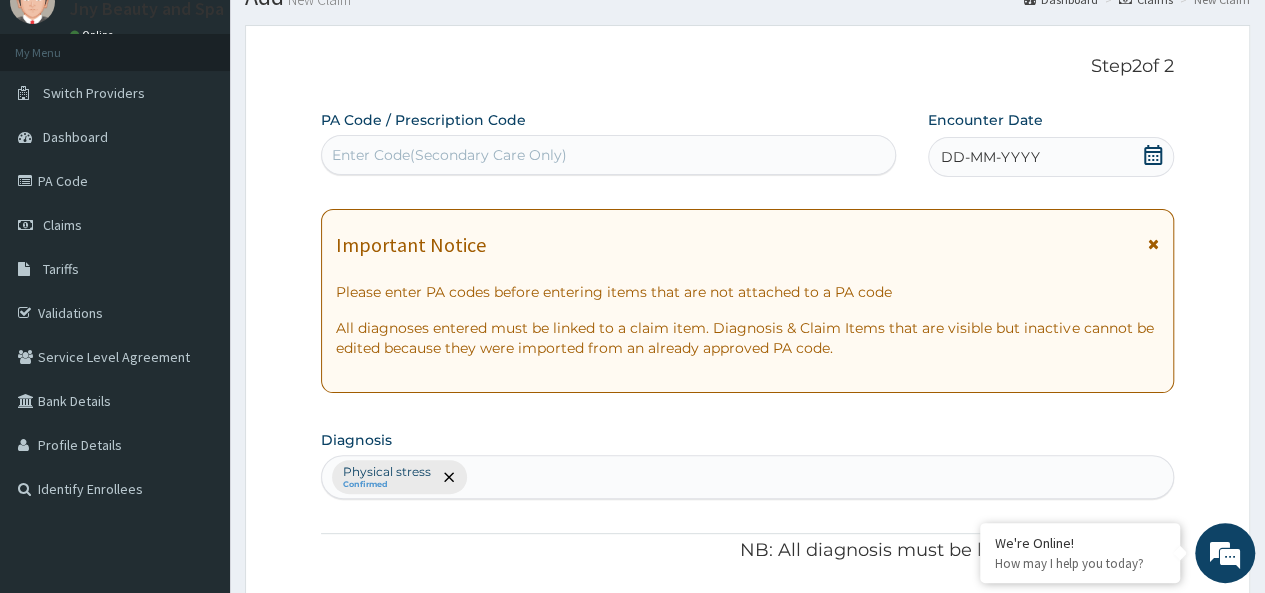 scroll, scrollTop: 0, scrollLeft: 0, axis: both 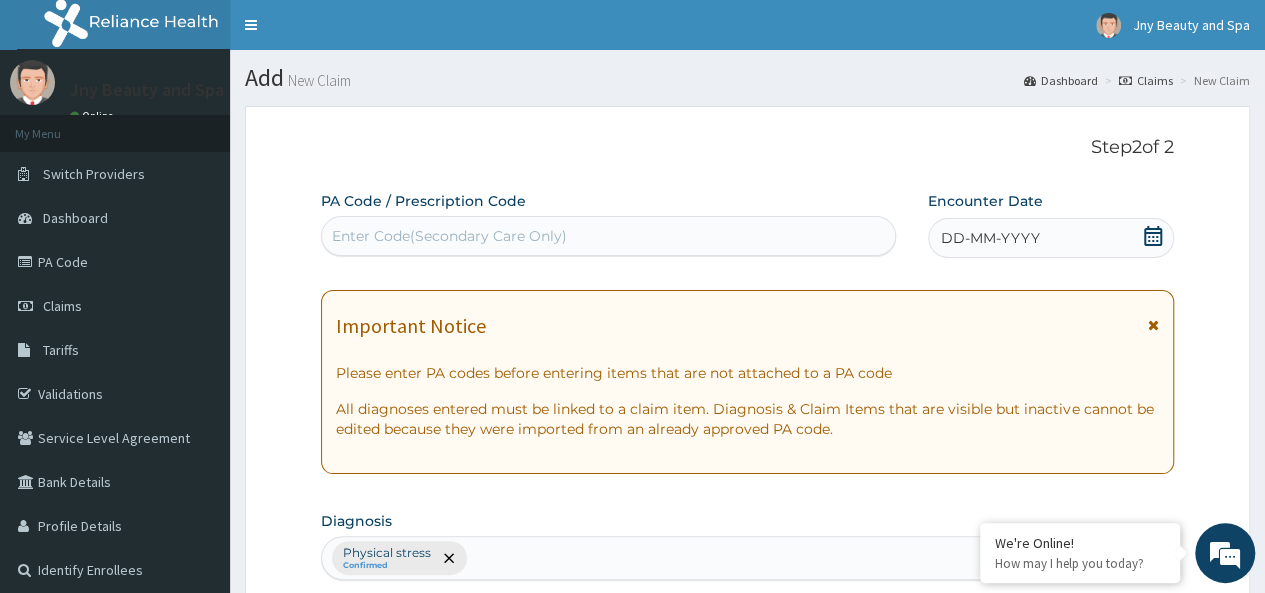 click on "Enter Code(Secondary Care Only)" at bounding box center [449, 236] 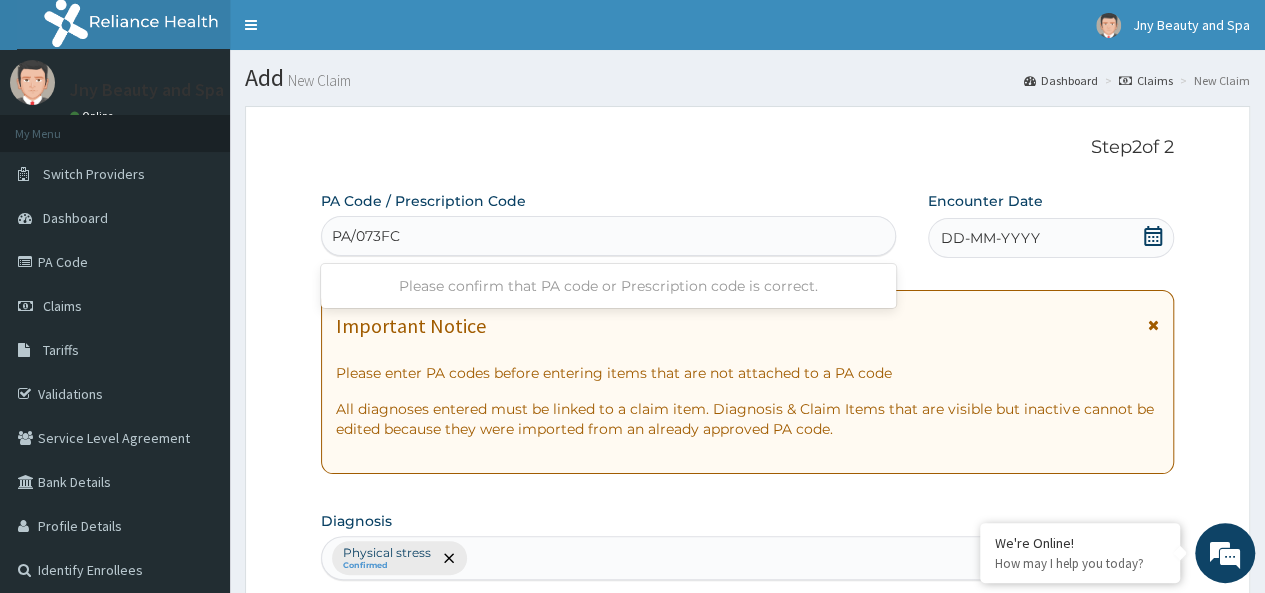 type on "[STATE]/[CODE]" 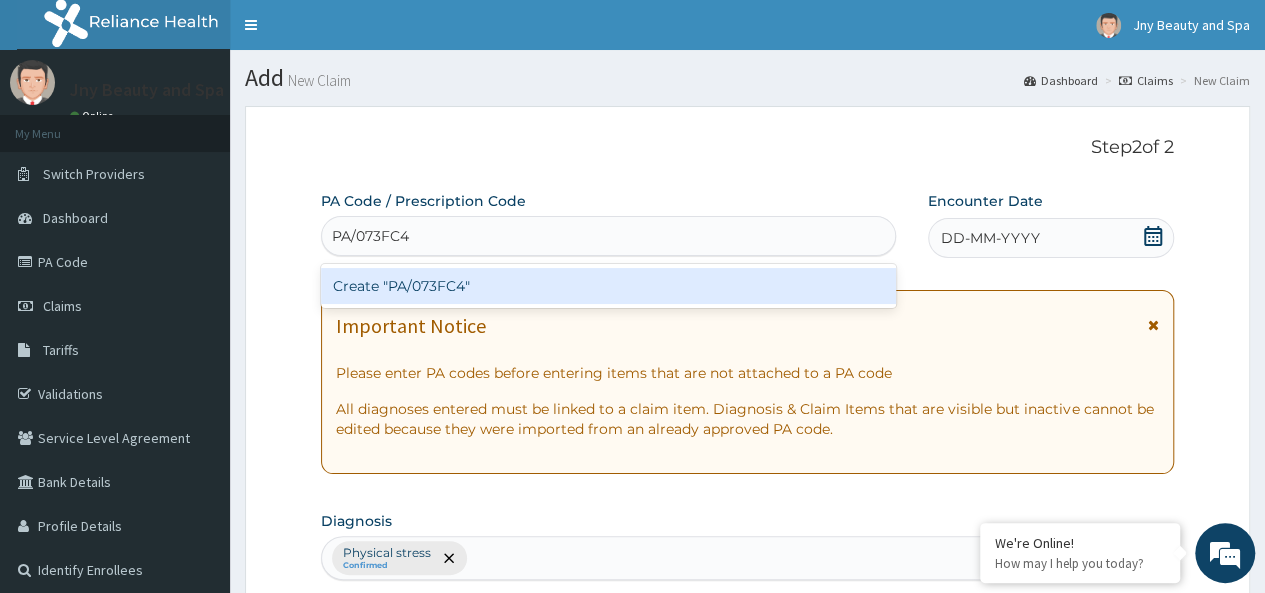 click on "Create "PA/073FC4"" at bounding box center (608, 286) 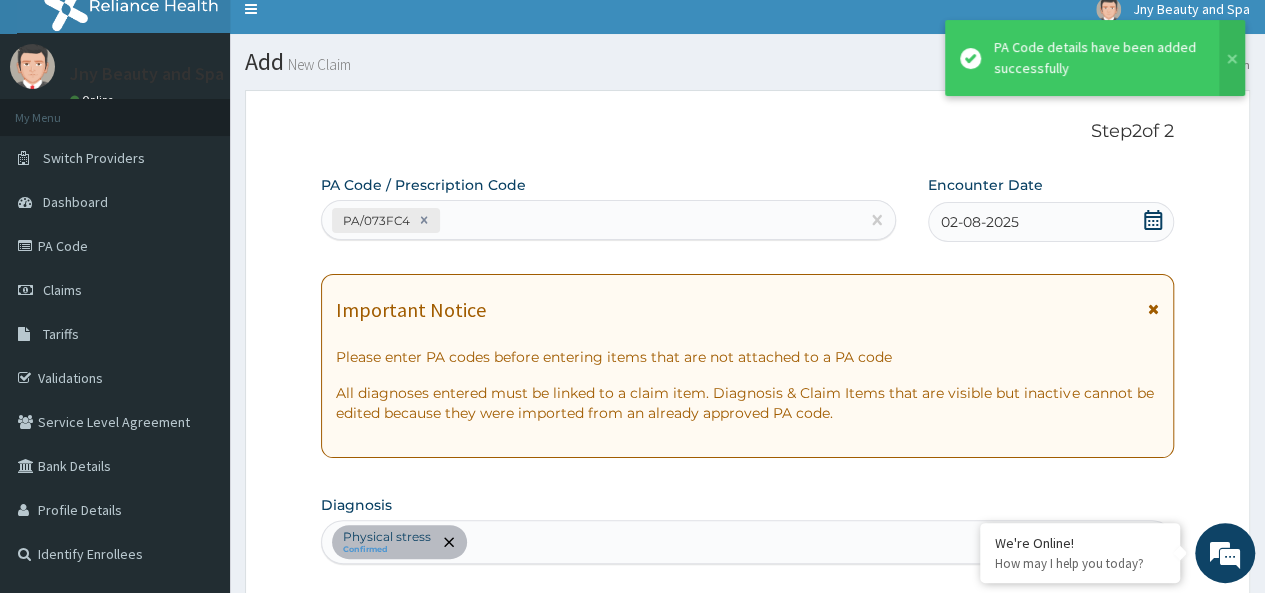 scroll, scrollTop: 0, scrollLeft: 0, axis: both 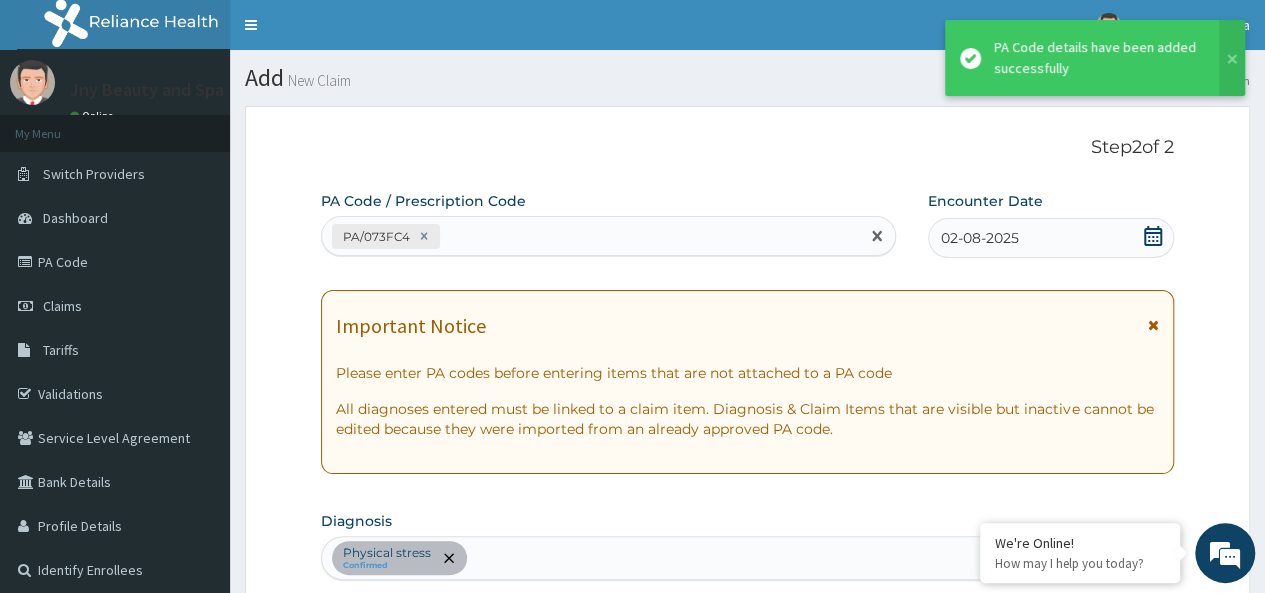 click on "[STATE]/[CODE]" at bounding box center (590, 236) 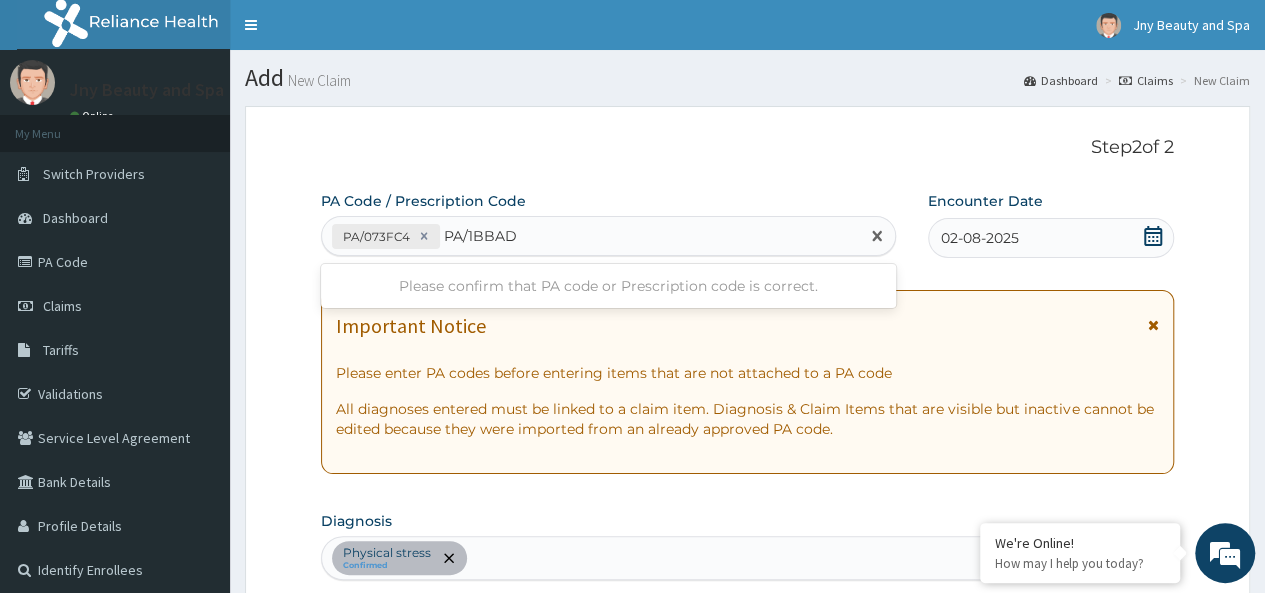 type on "[STATE]/[CODE]" 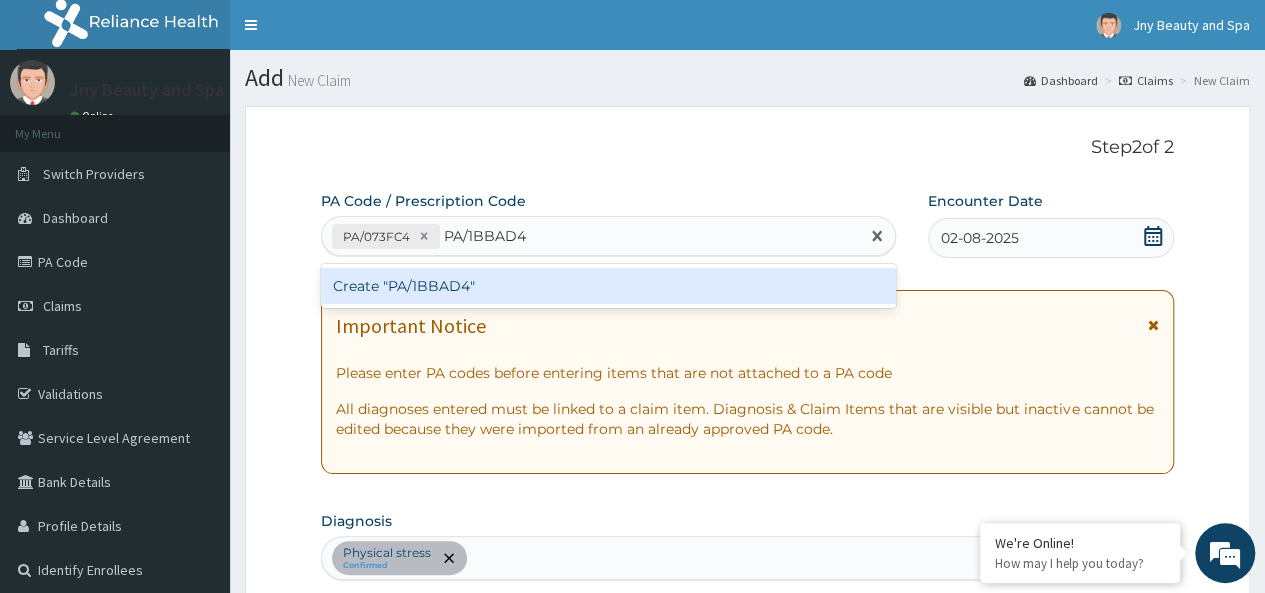 click on "Create "PA/1BBAD4"" at bounding box center (608, 286) 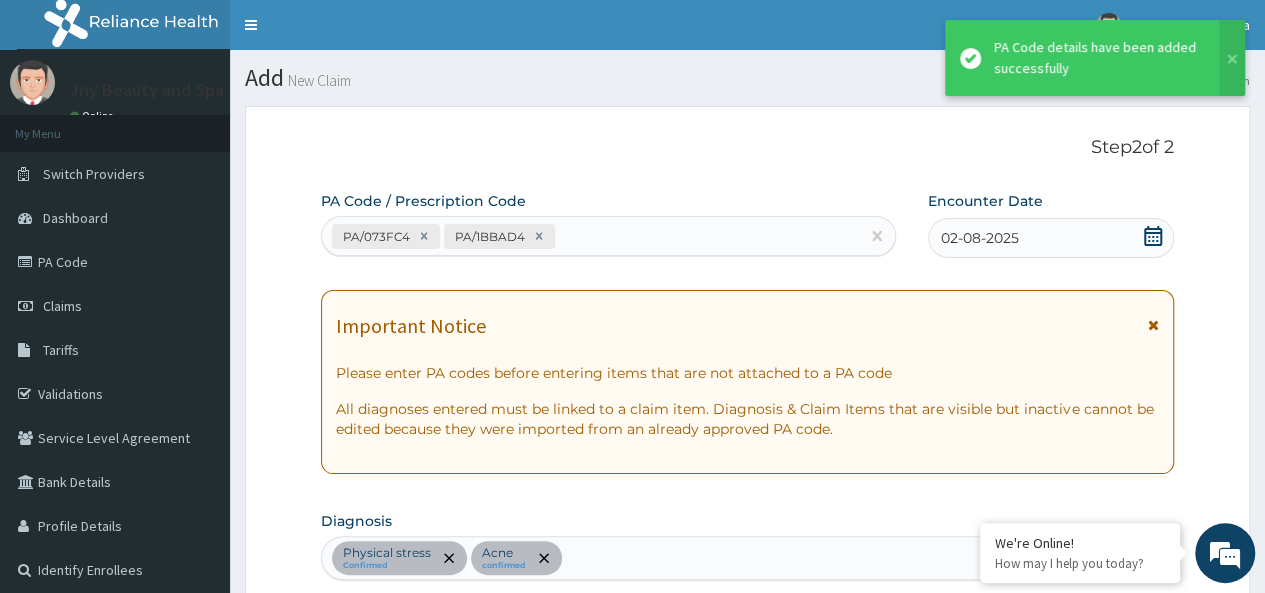 scroll, scrollTop: 603, scrollLeft: 0, axis: vertical 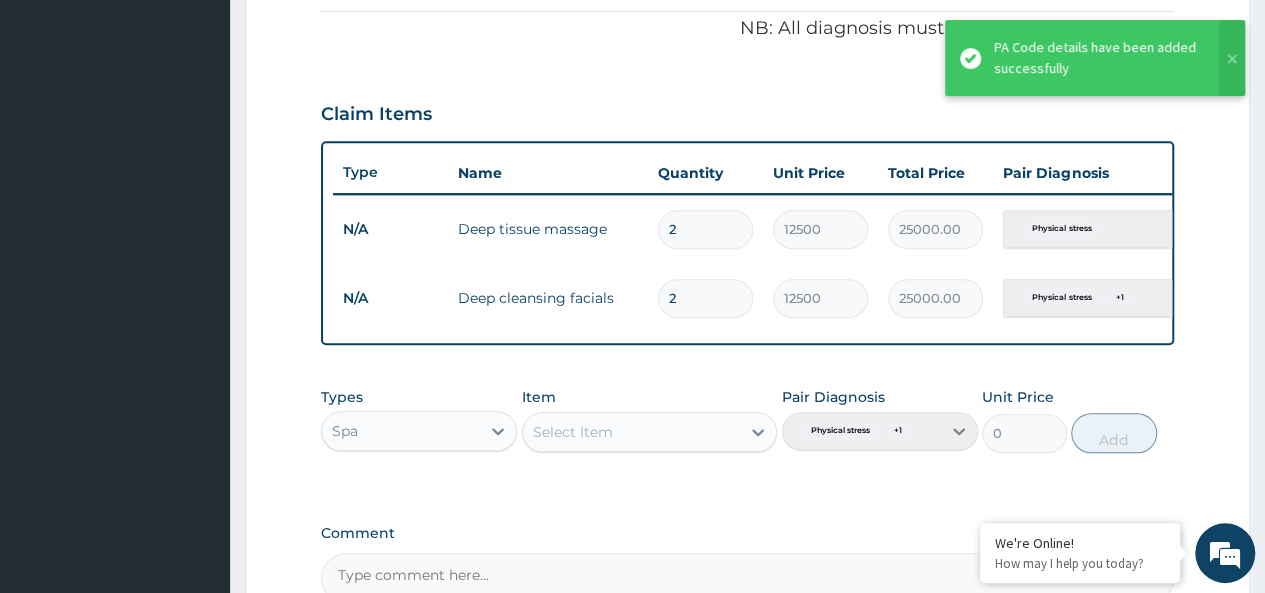 click on "2" at bounding box center [705, 298] 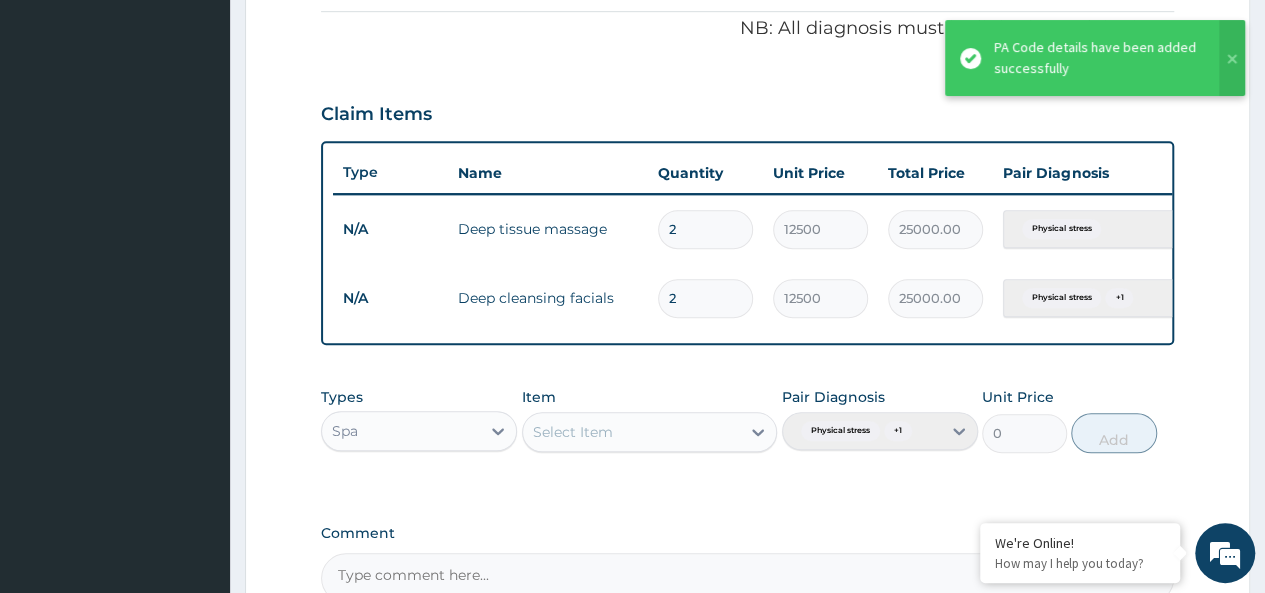 type on "0.00" 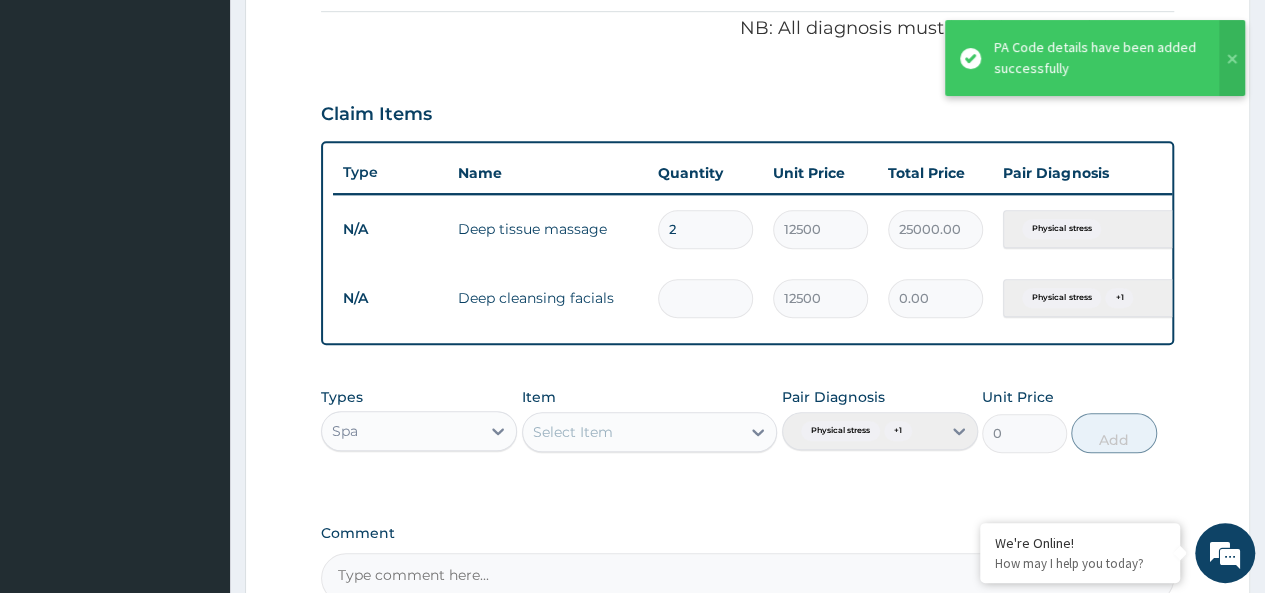 type on "1" 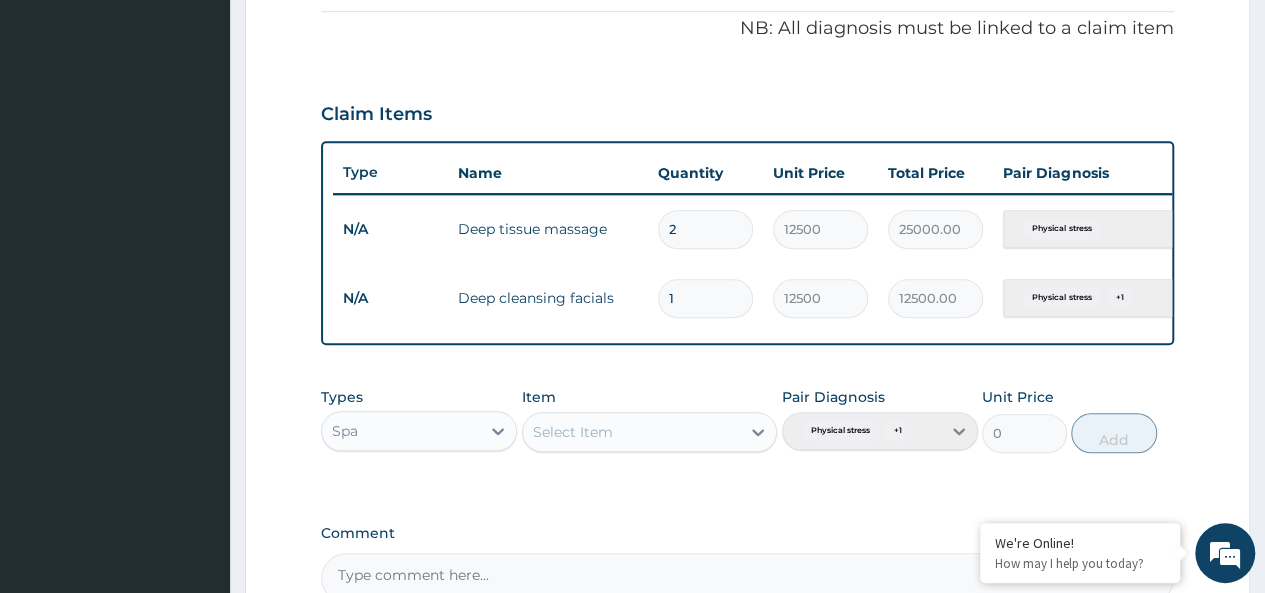 type on "1" 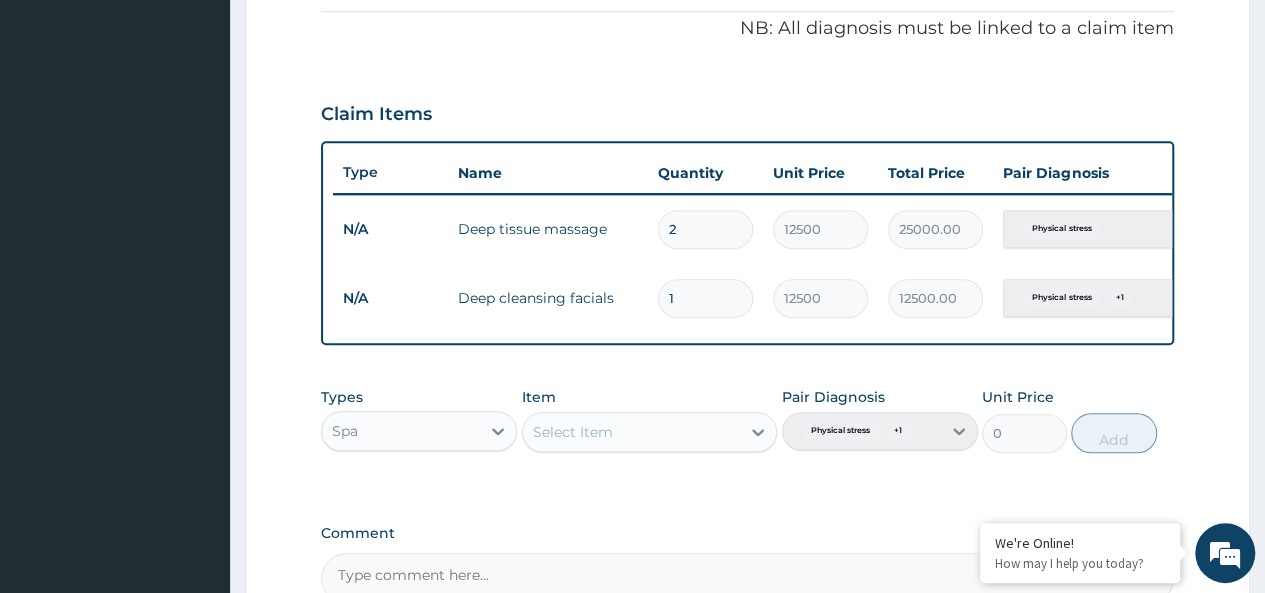 click on "2" at bounding box center (705, 229) 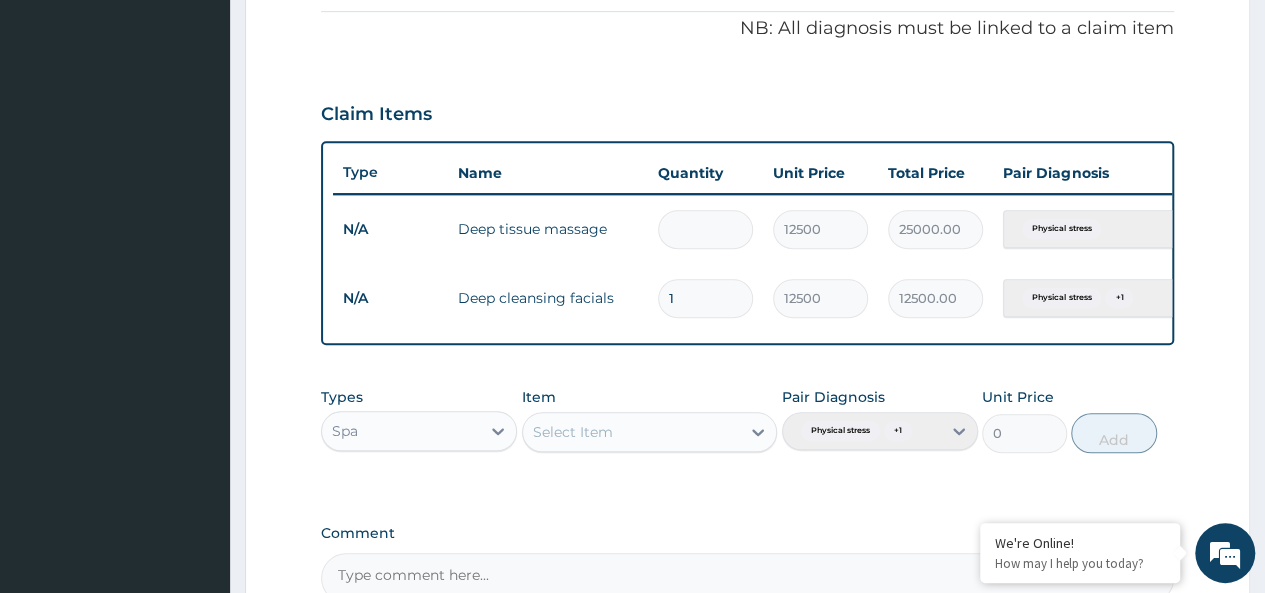 type on "0.00" 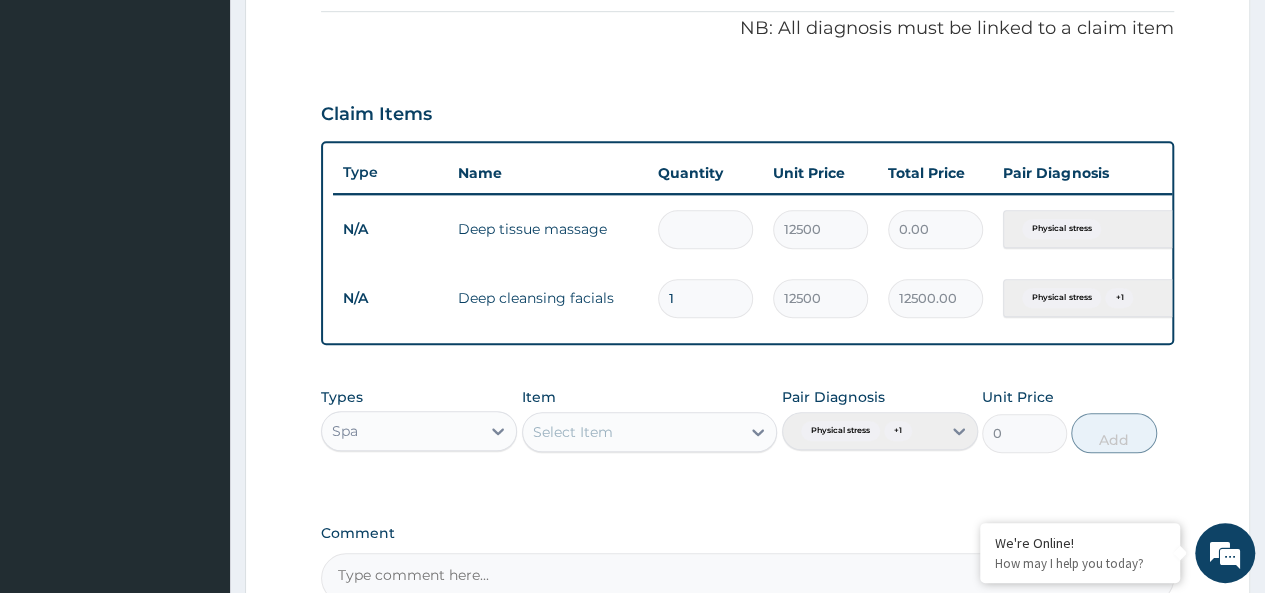 type on "1" 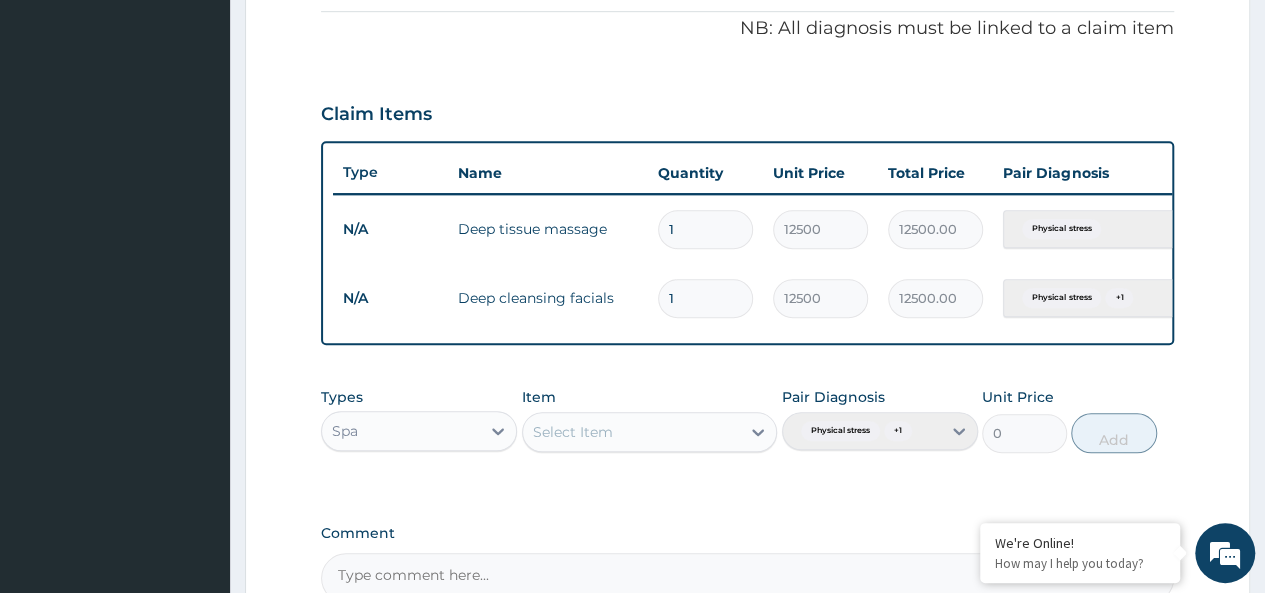 type on "0" 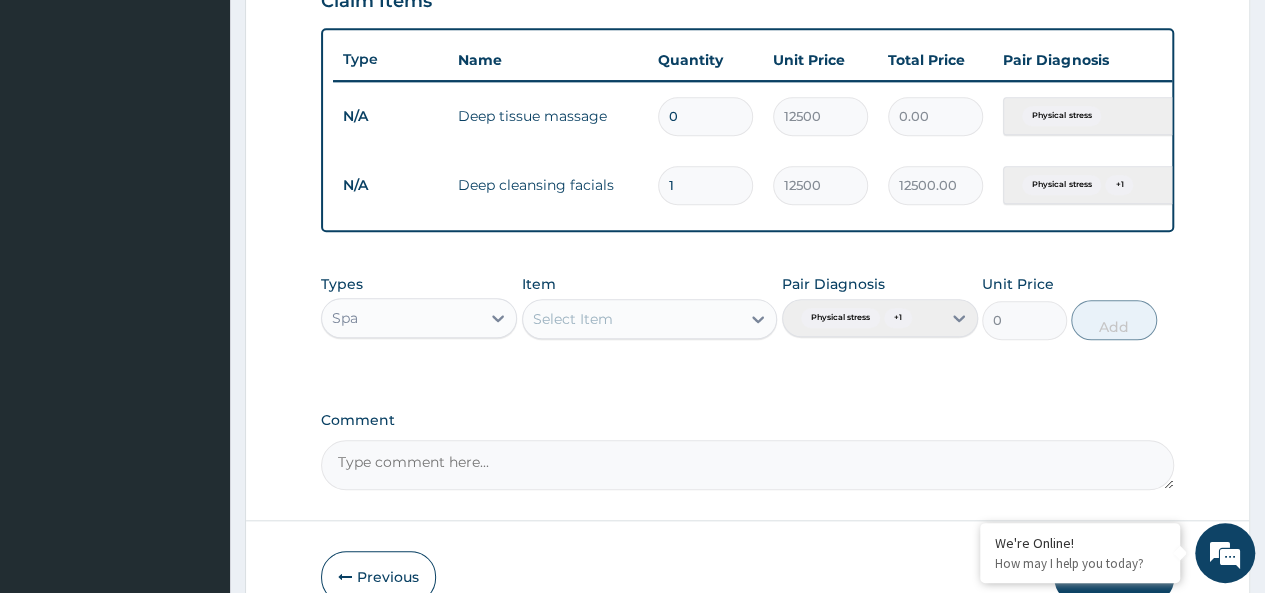 scroll, scrollTop: 835, scrollLeft: 0, axis: vertical 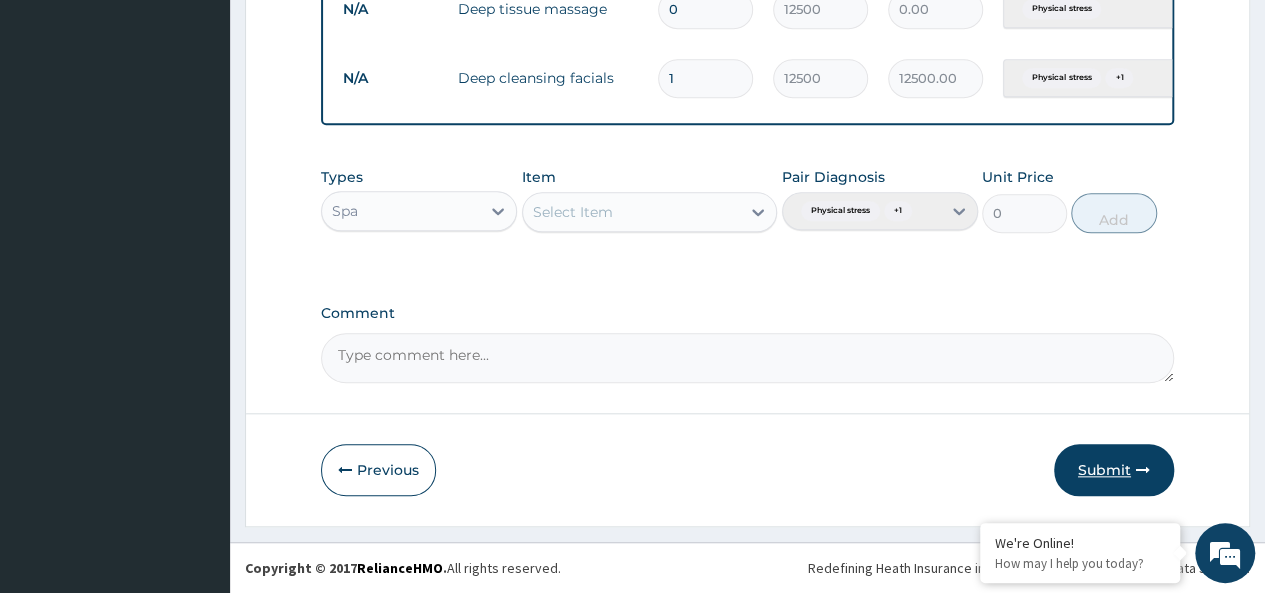 click on "Submit" at bounding box center (1114, 470) 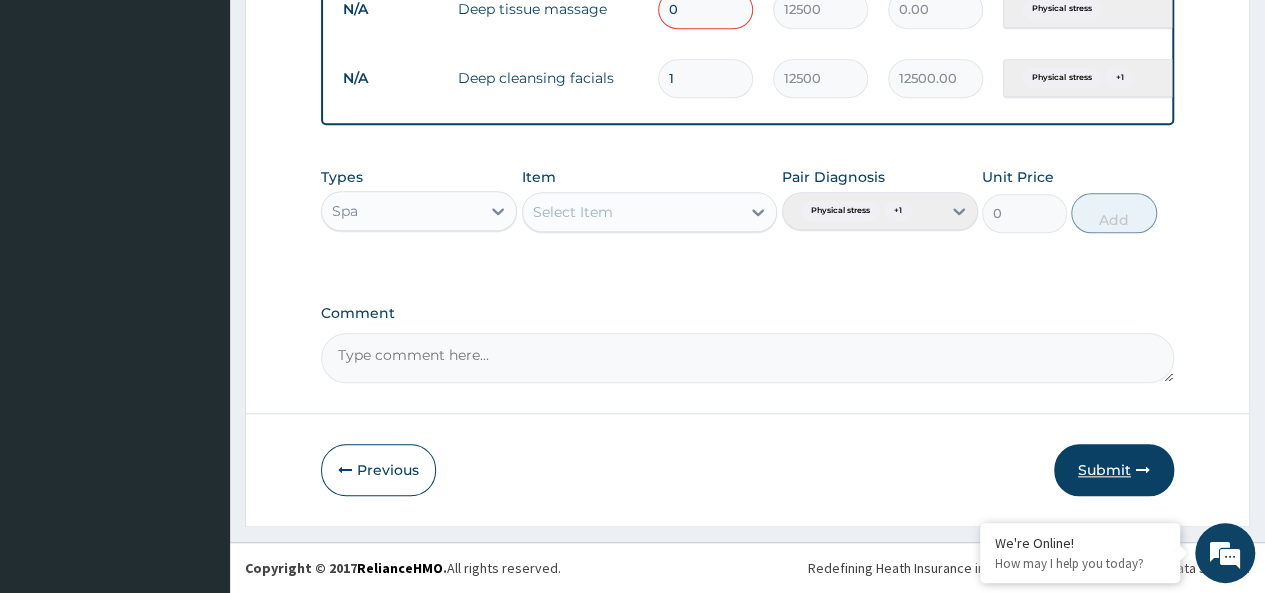 click on "Submit" at bounding box center [1114, 470] 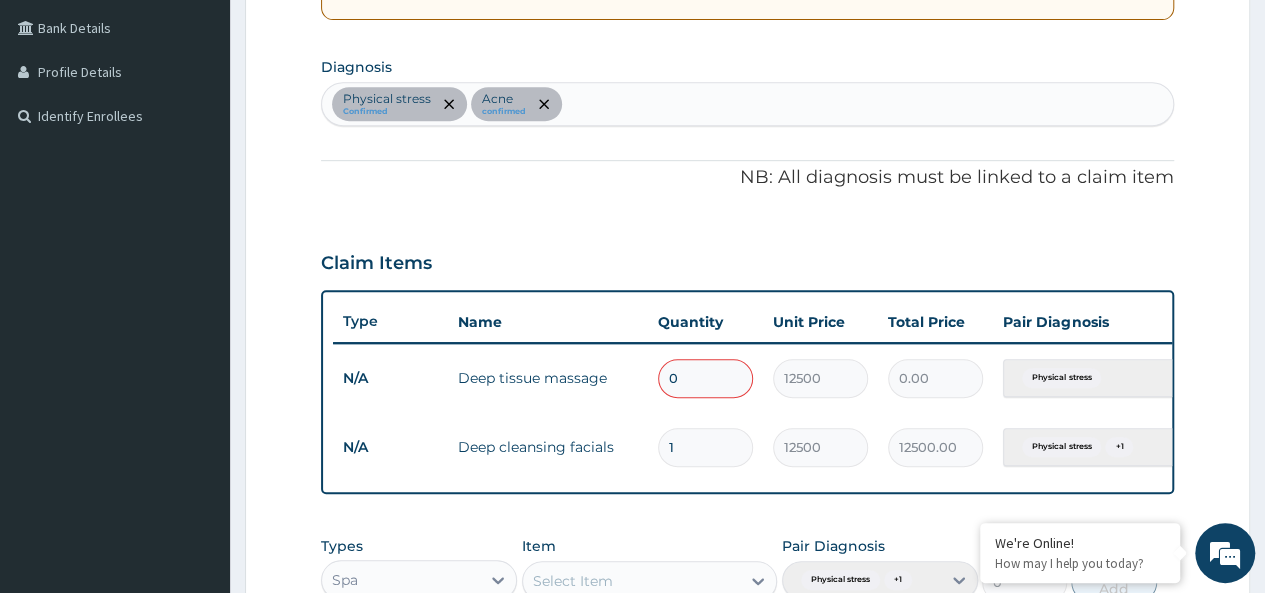 scroll, scrollTop: 435, scrollLeft: 0, axis: vertical 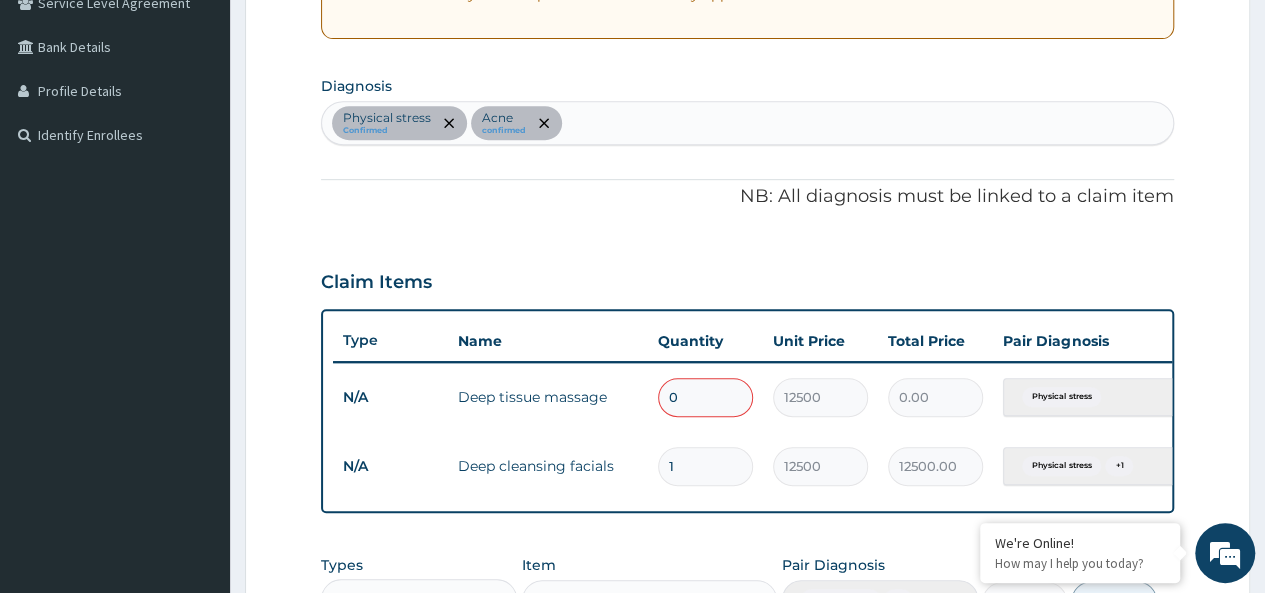 click on "0" at bounding box center [705, 397] 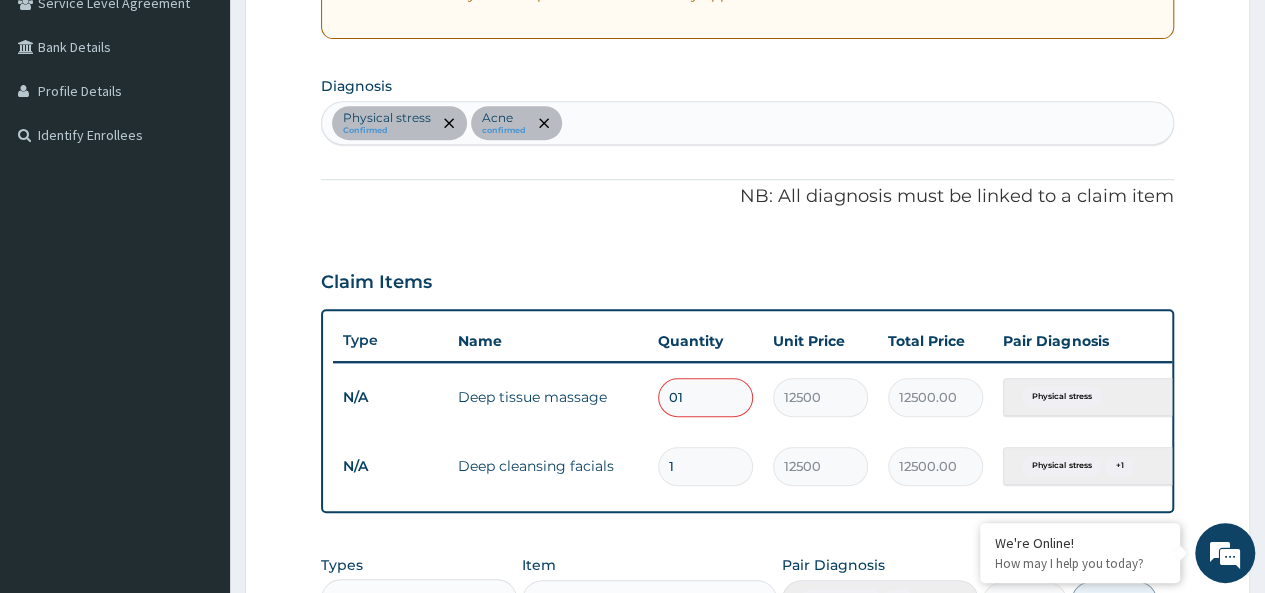 type on "0" 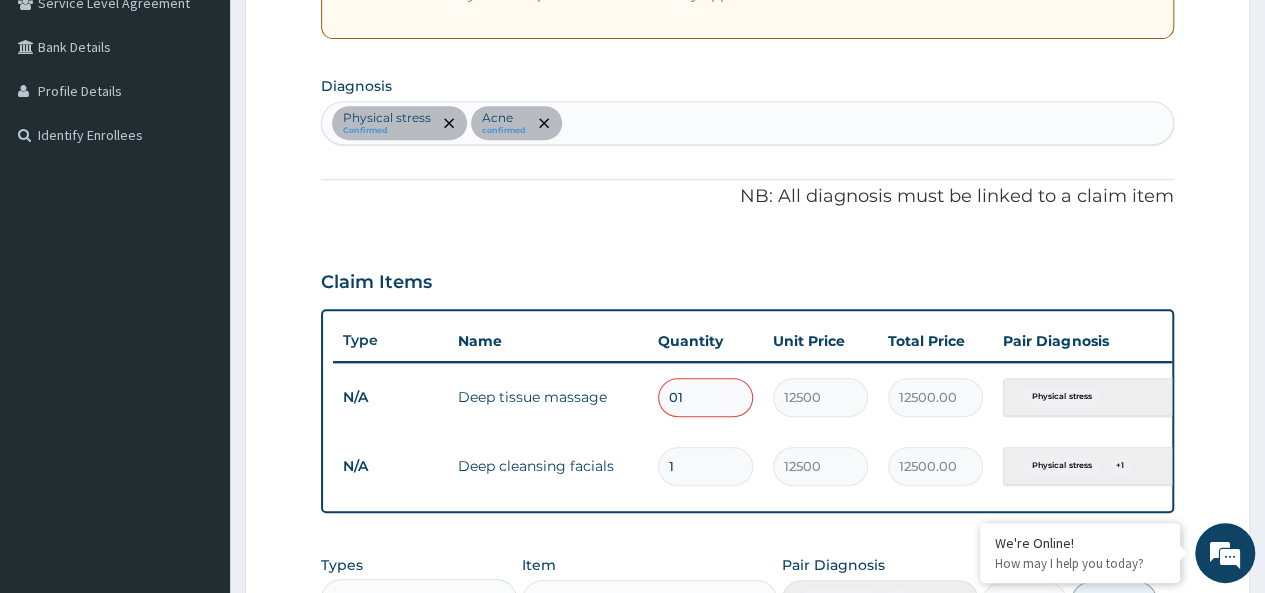 type on "0.00" 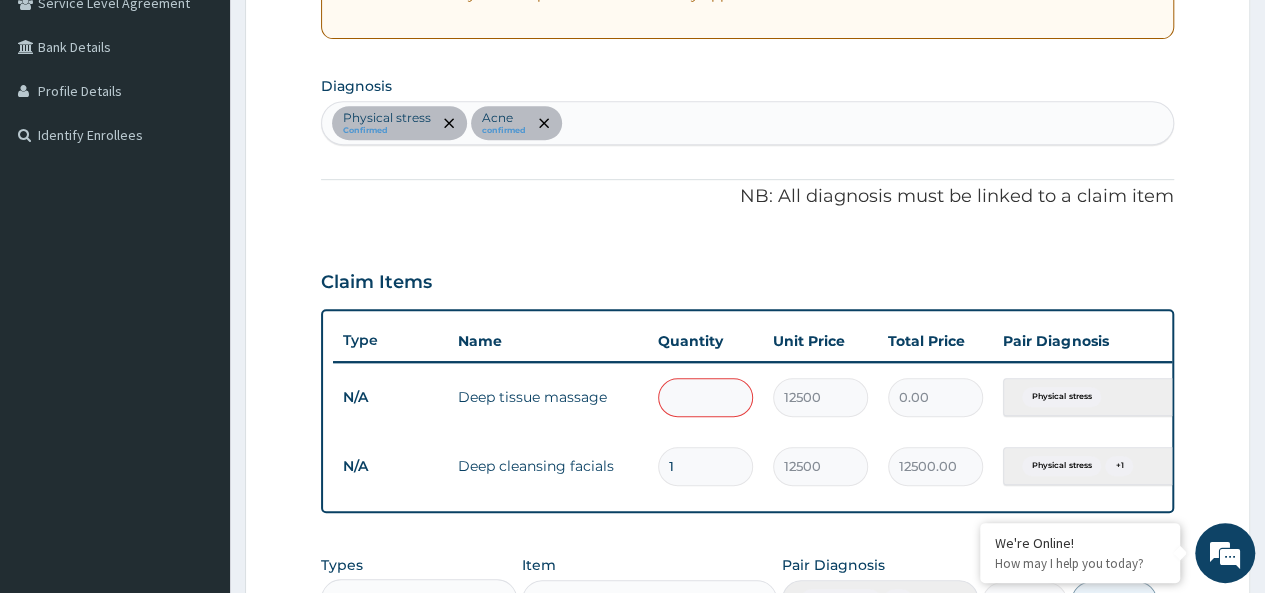 type on "1" 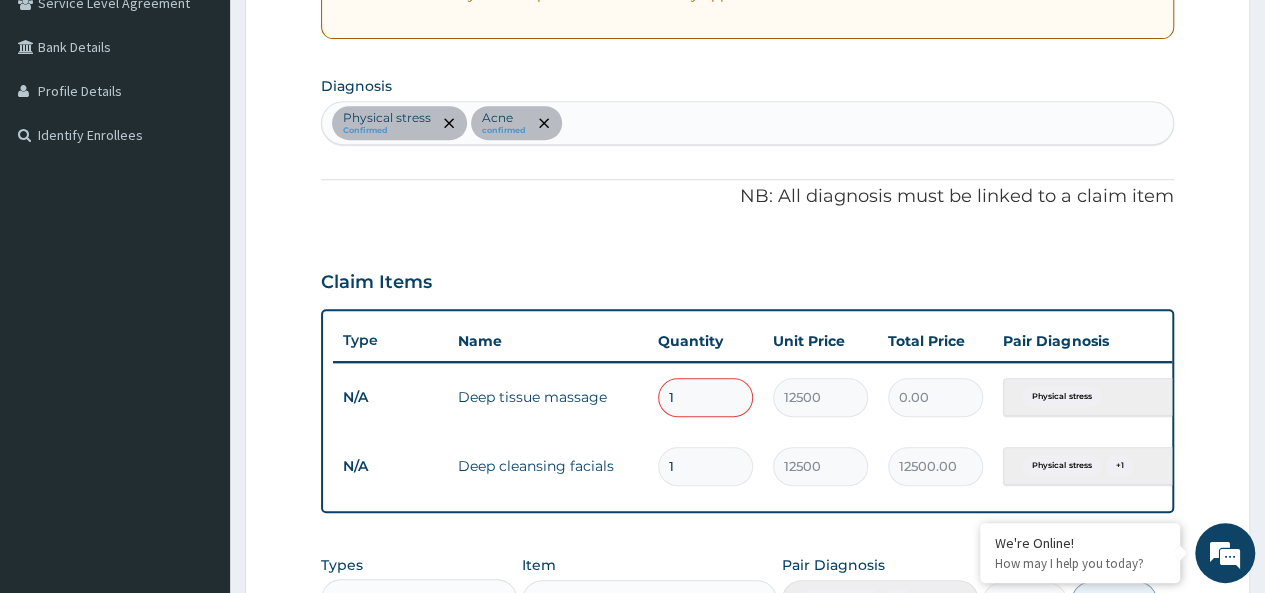 type on "12500.00" 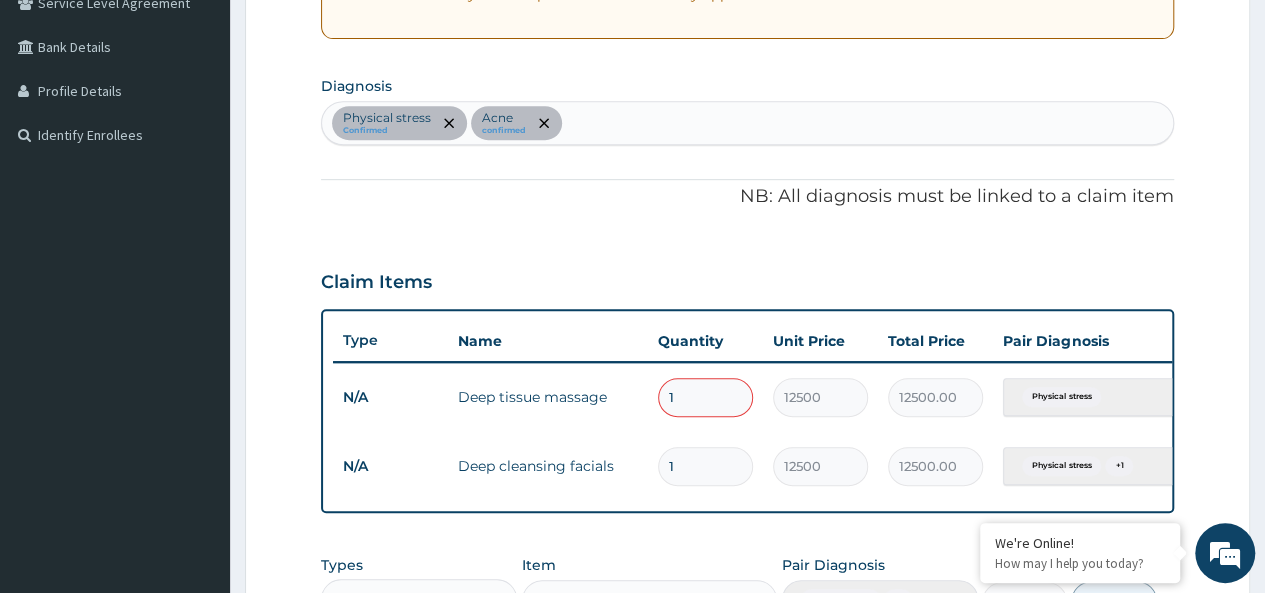 type on "2" 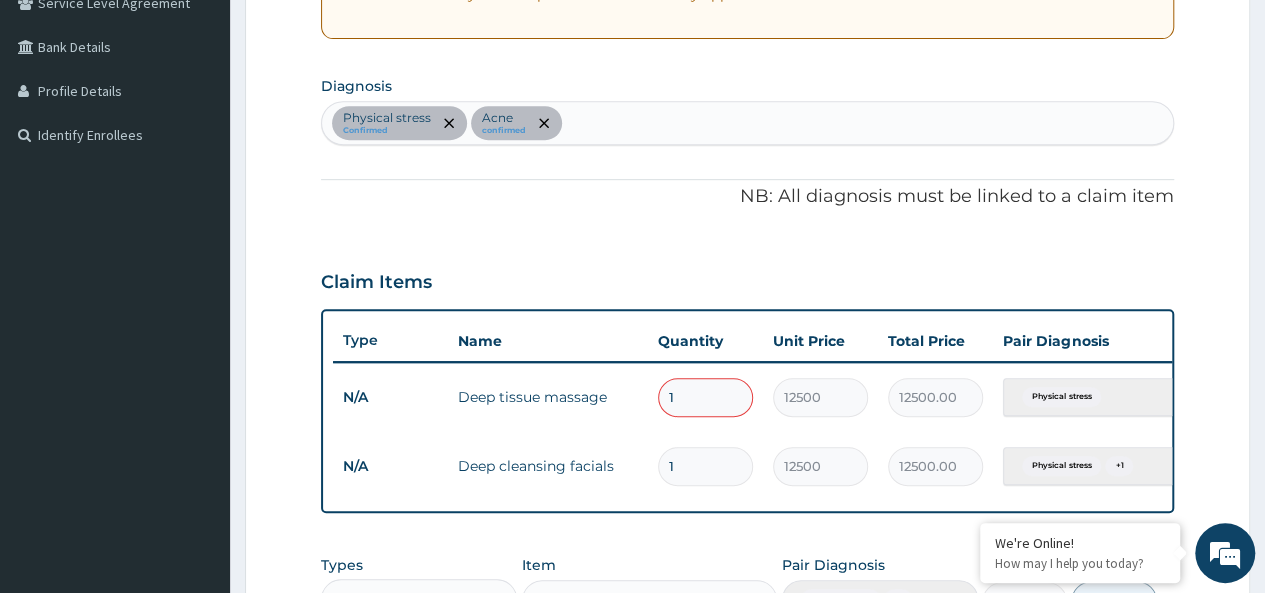 type on "25000.00" 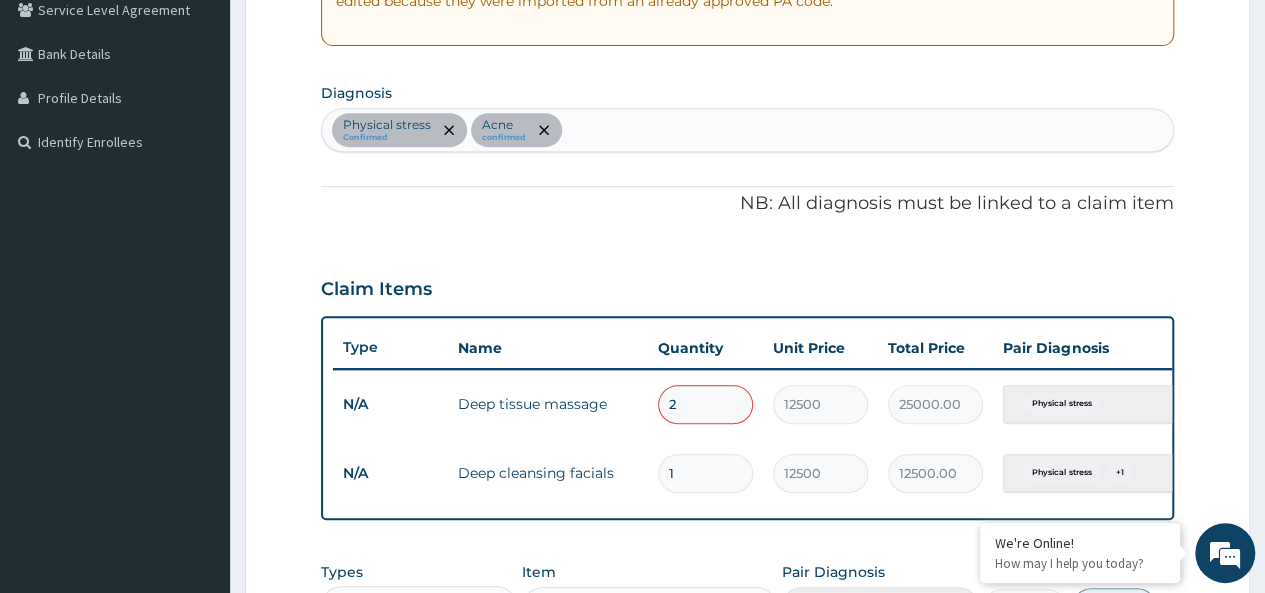 scroll, scrollTop: 435, scrollLeft: 0, axis: vertical 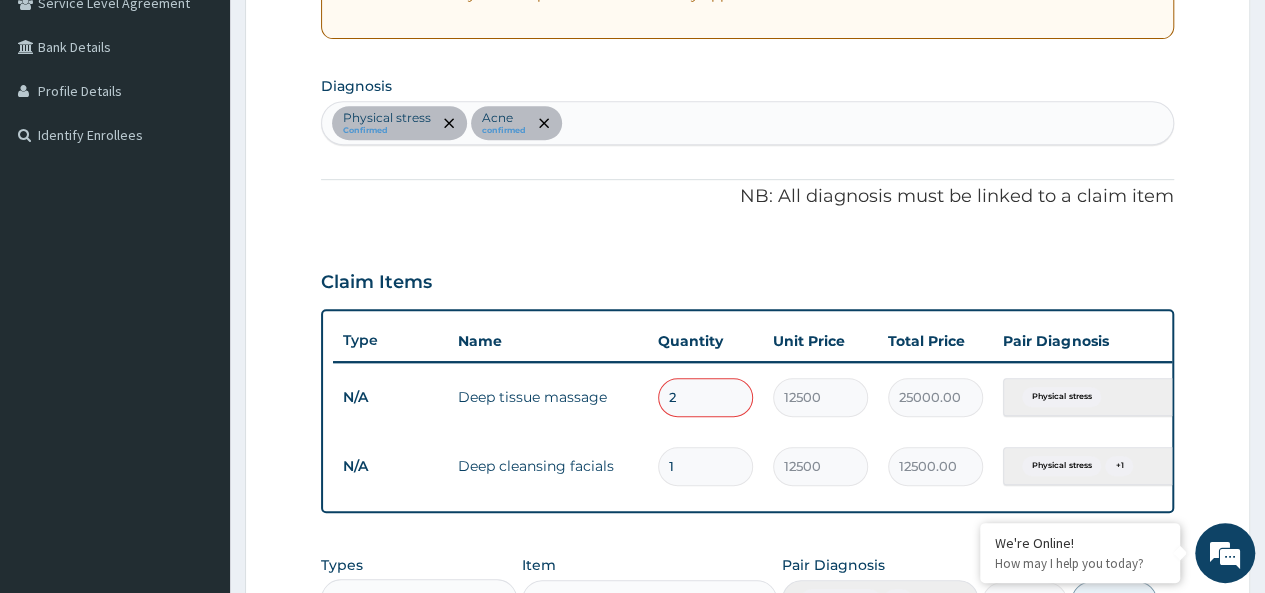 type 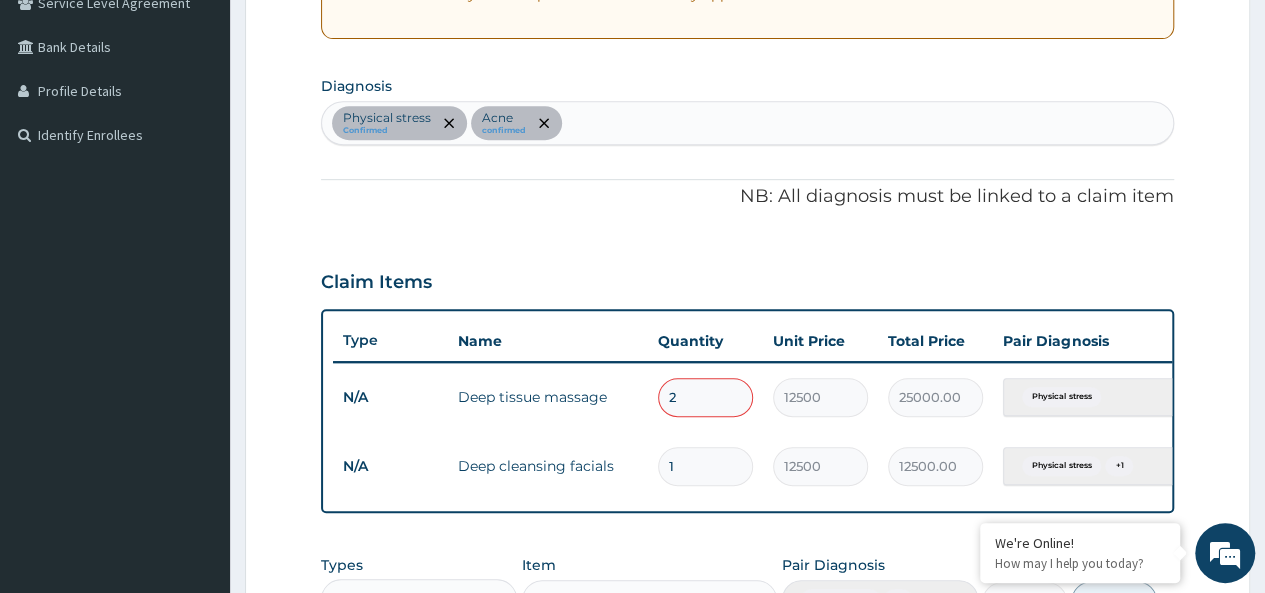 type on "0.00" 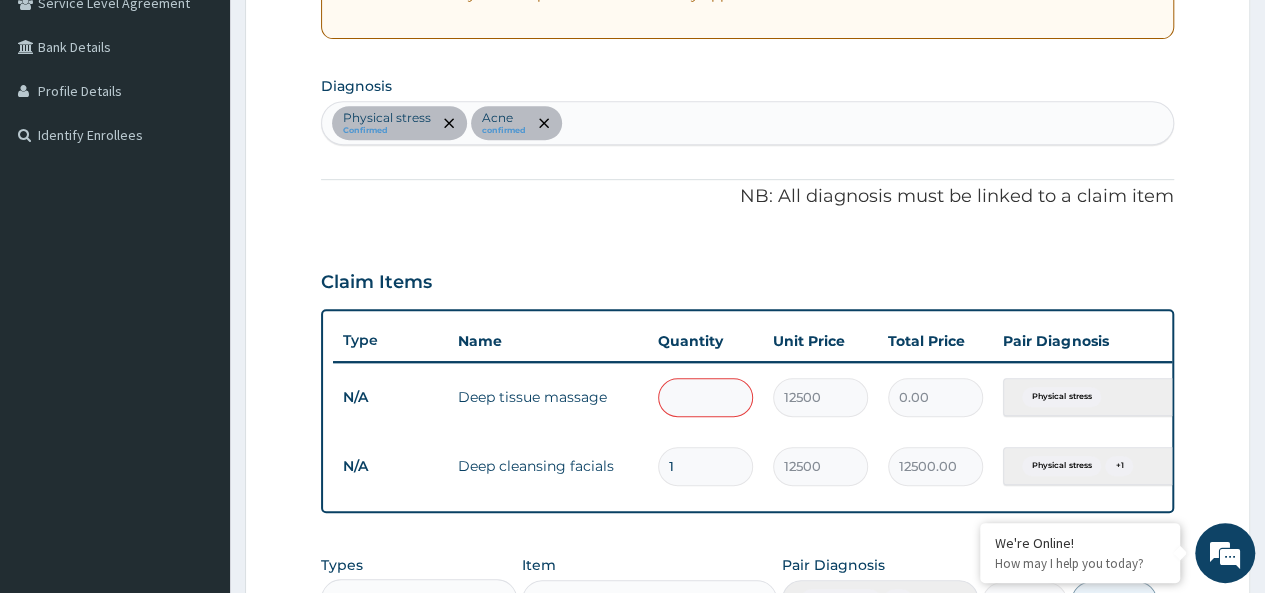 type on "1" 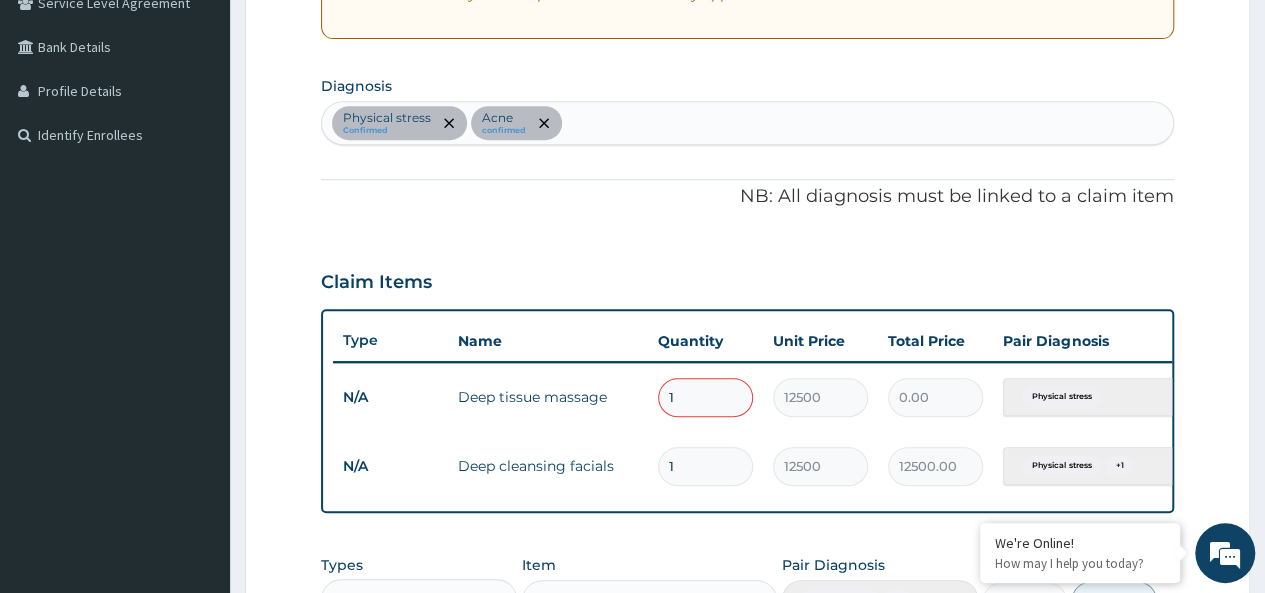 type on "12500.00" 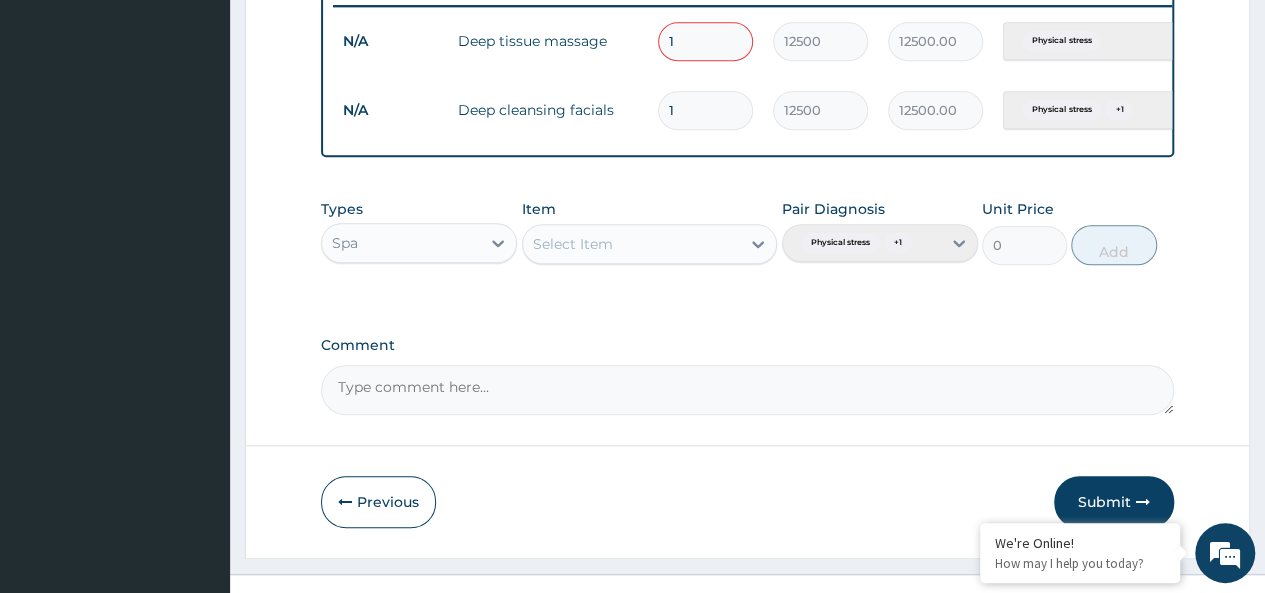 scroll, scrollTop: 835, scrollLeft: 0, axis: vertical 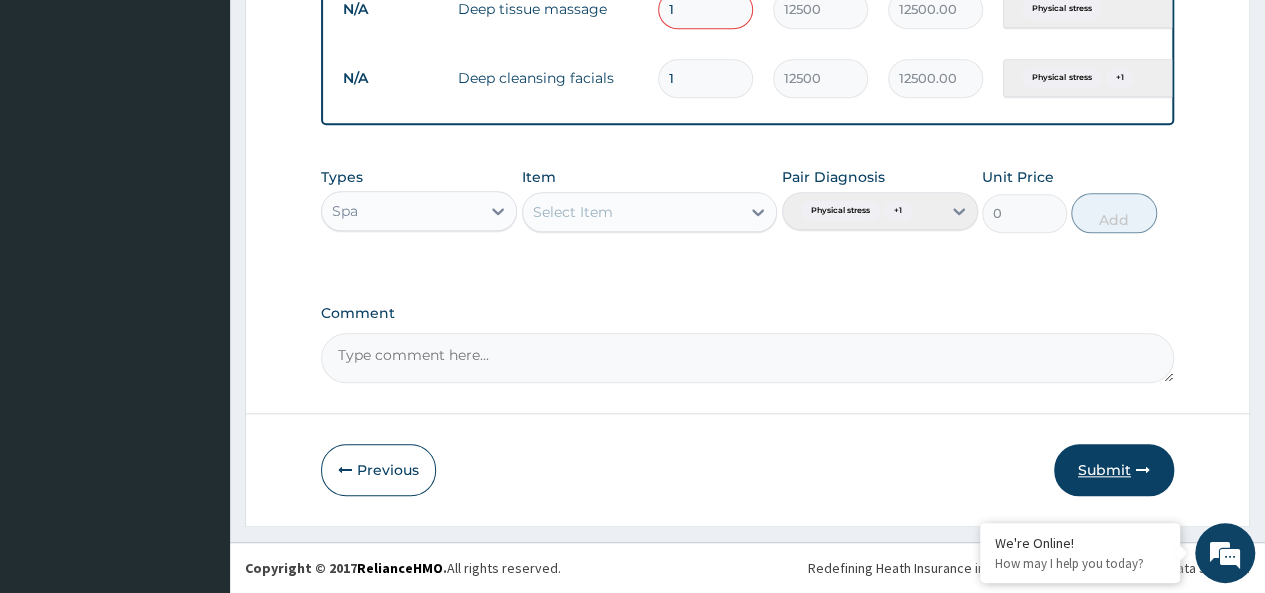 type on "1" 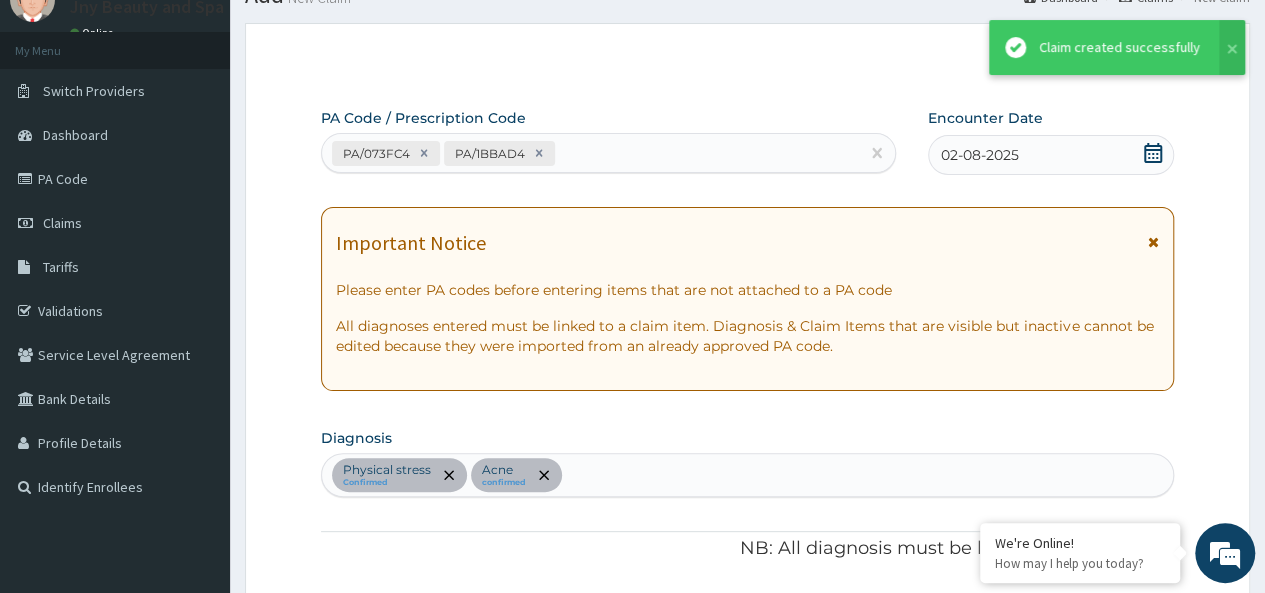 scroll, scrollTop: 835, scrollLeft: 0, axis: vertical 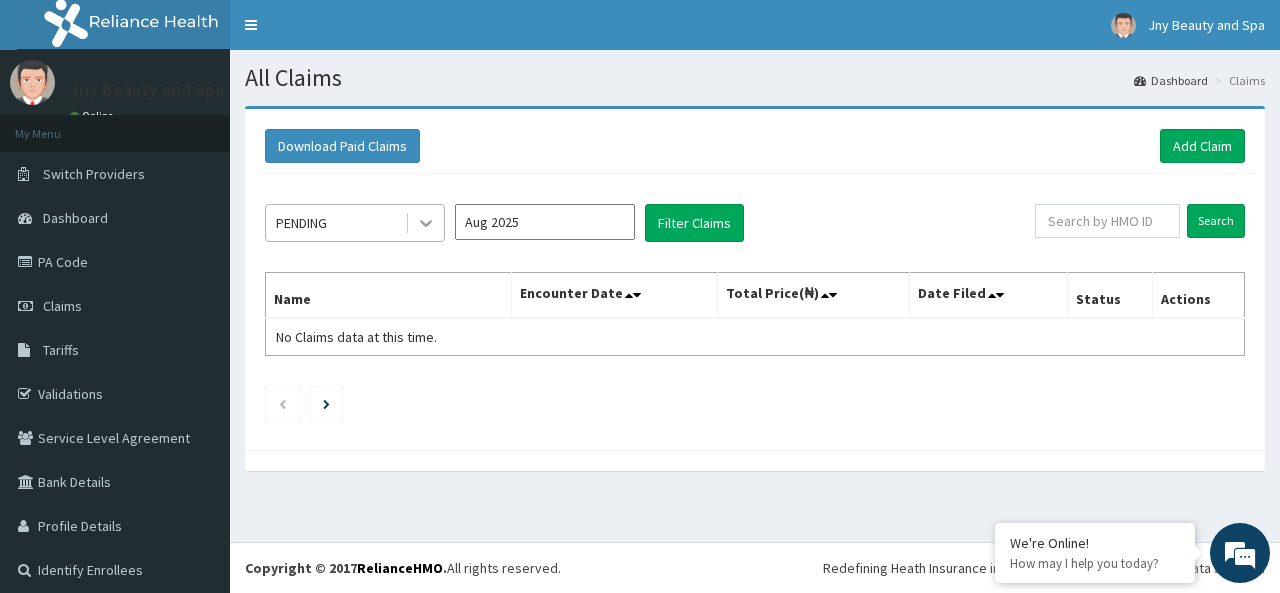 click 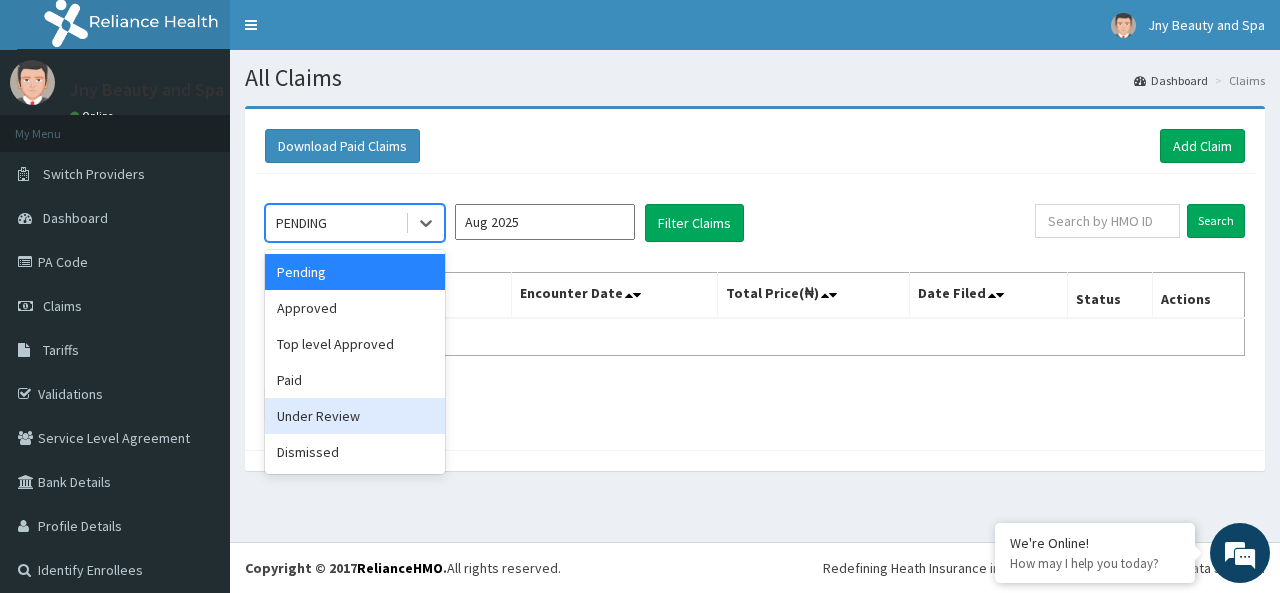 click on "Under Review" at bounding box center (355, 416) 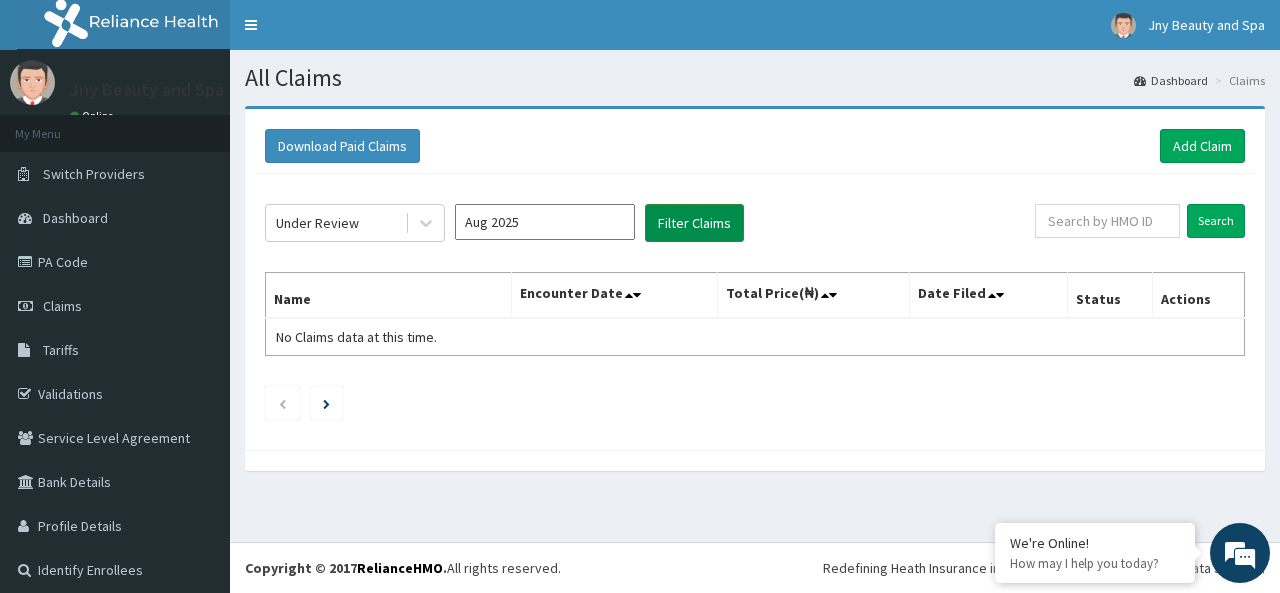click on "Filter Claims" at bounding box center [694, 223] 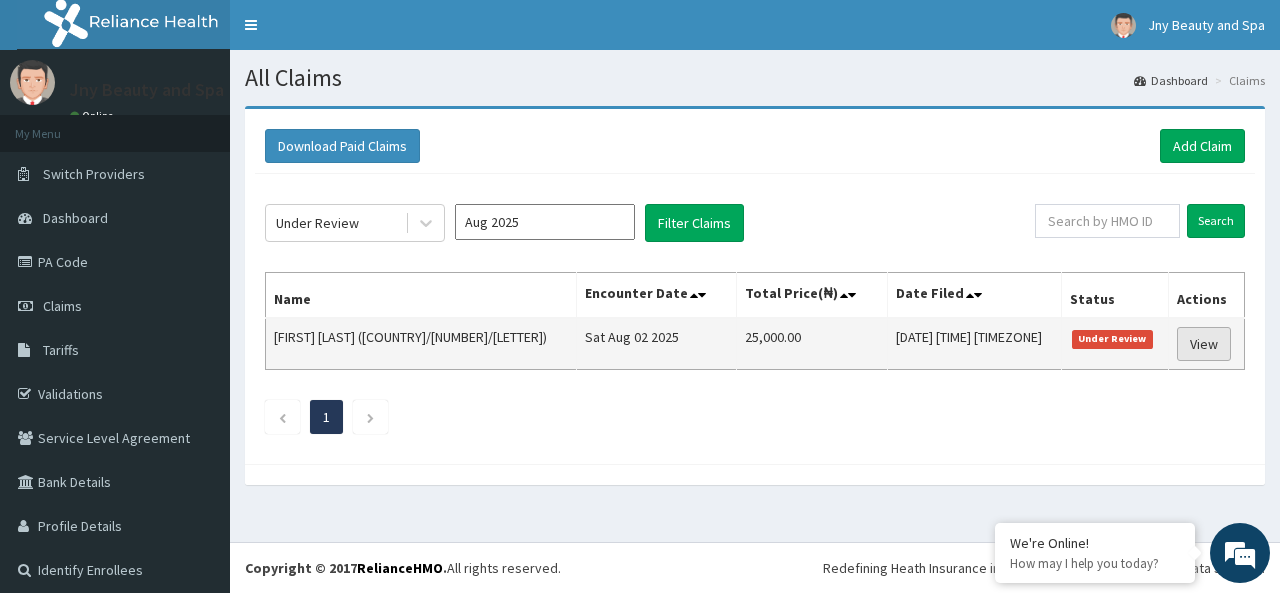 click on "View" at bounding box center [1204, 344] 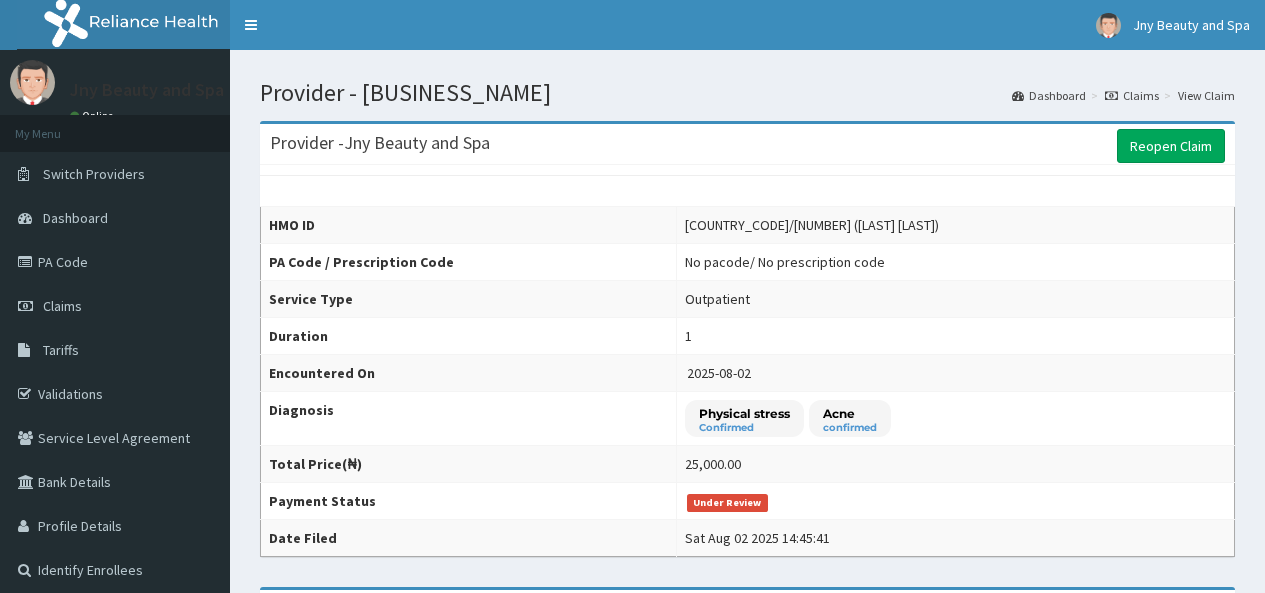 scroll, scrollTop: 0, scrollLeft: 0, axis: both 